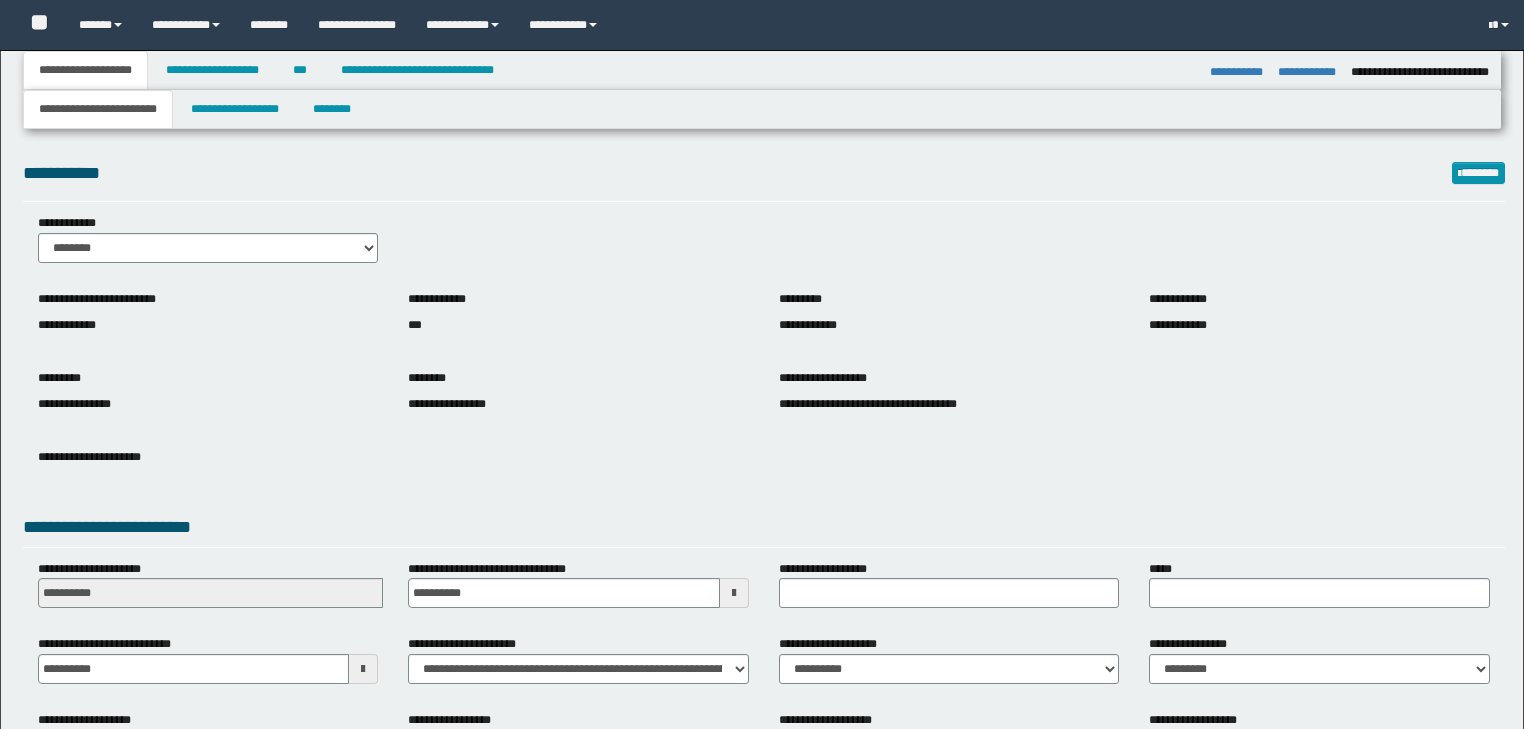 select on "*" 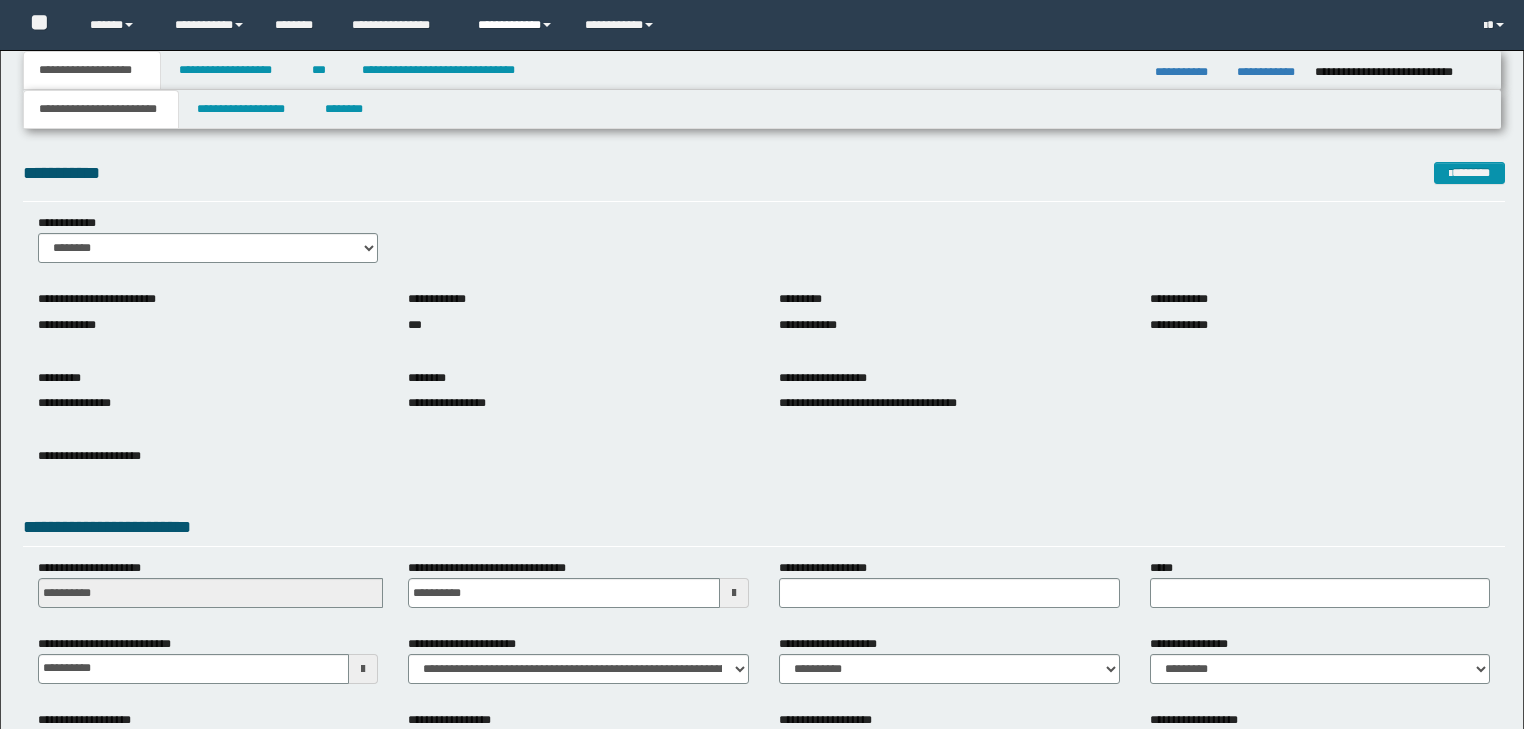 scroll, scrollTop: 0, scrollLeft: 0, axis: both 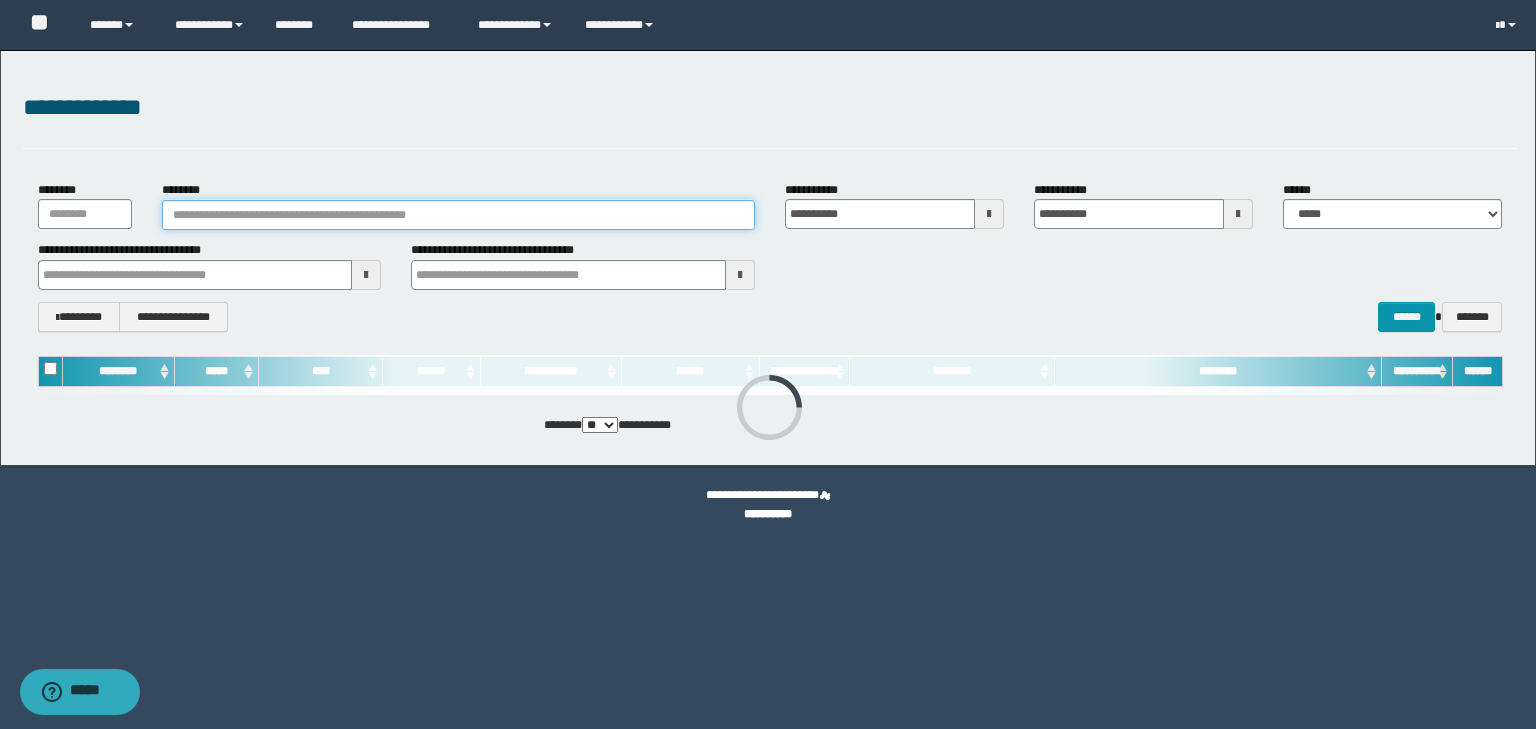 click on "********" at bounding box center [458, 215] 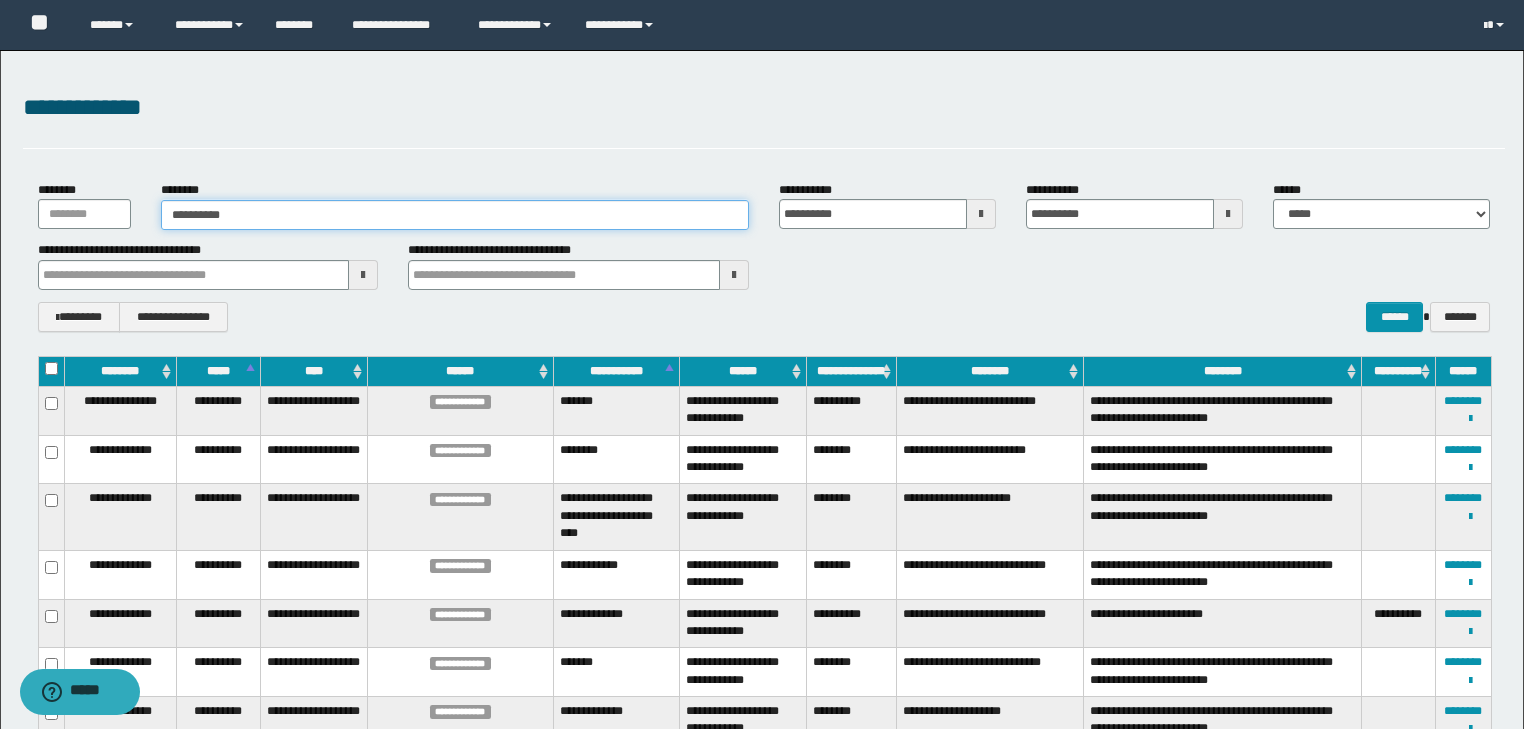 type on "**********" 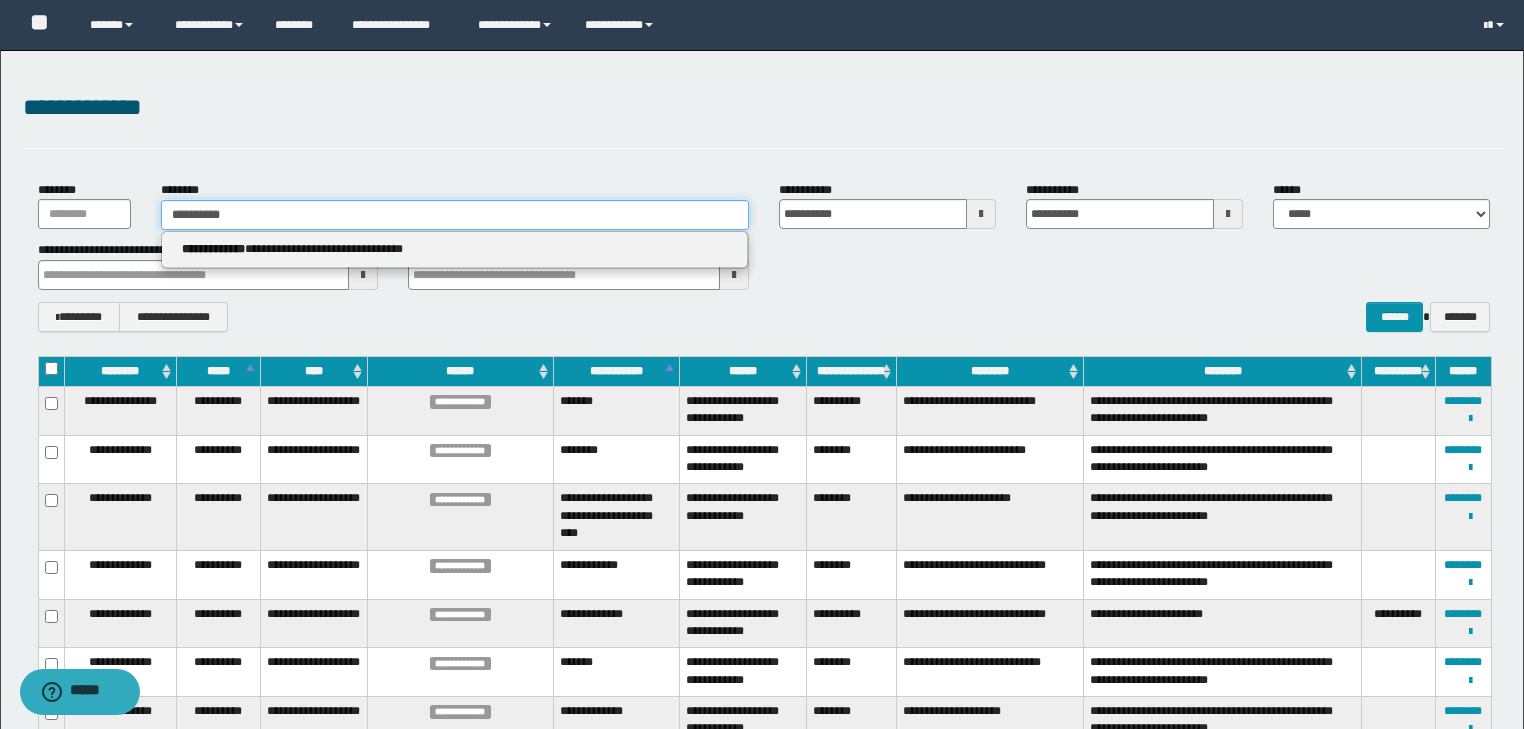 type on "**********" 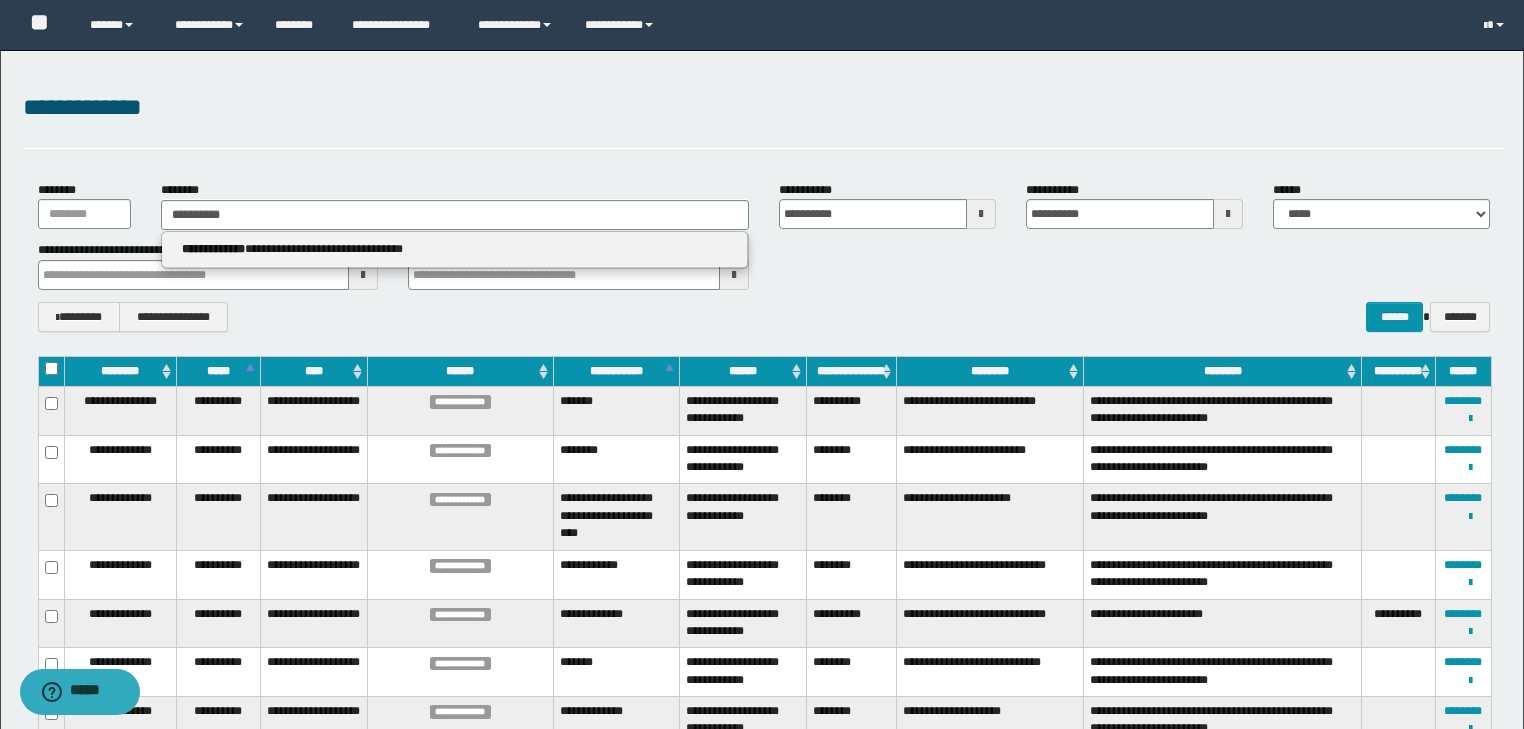 click on "**********" at bounding box center [454, 249] 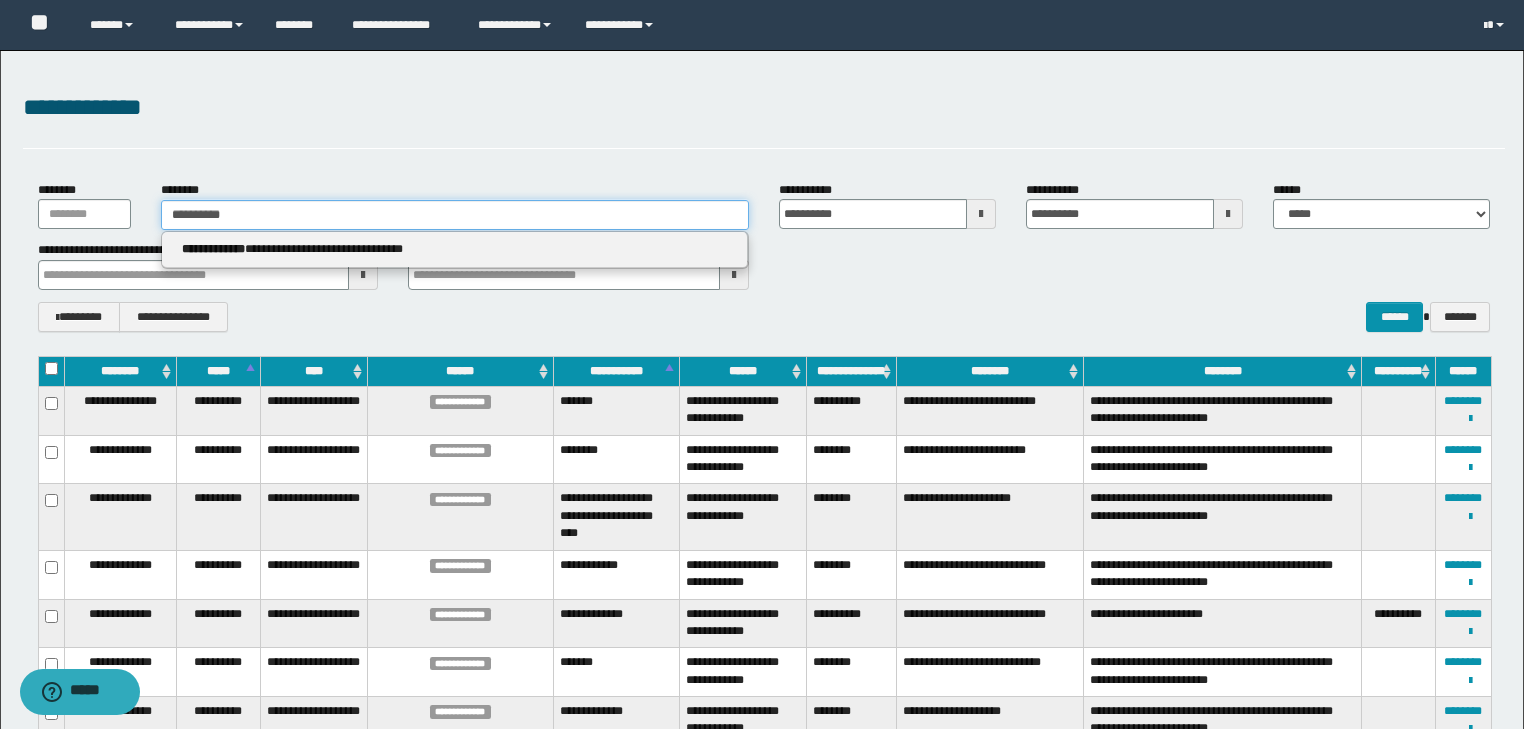 type 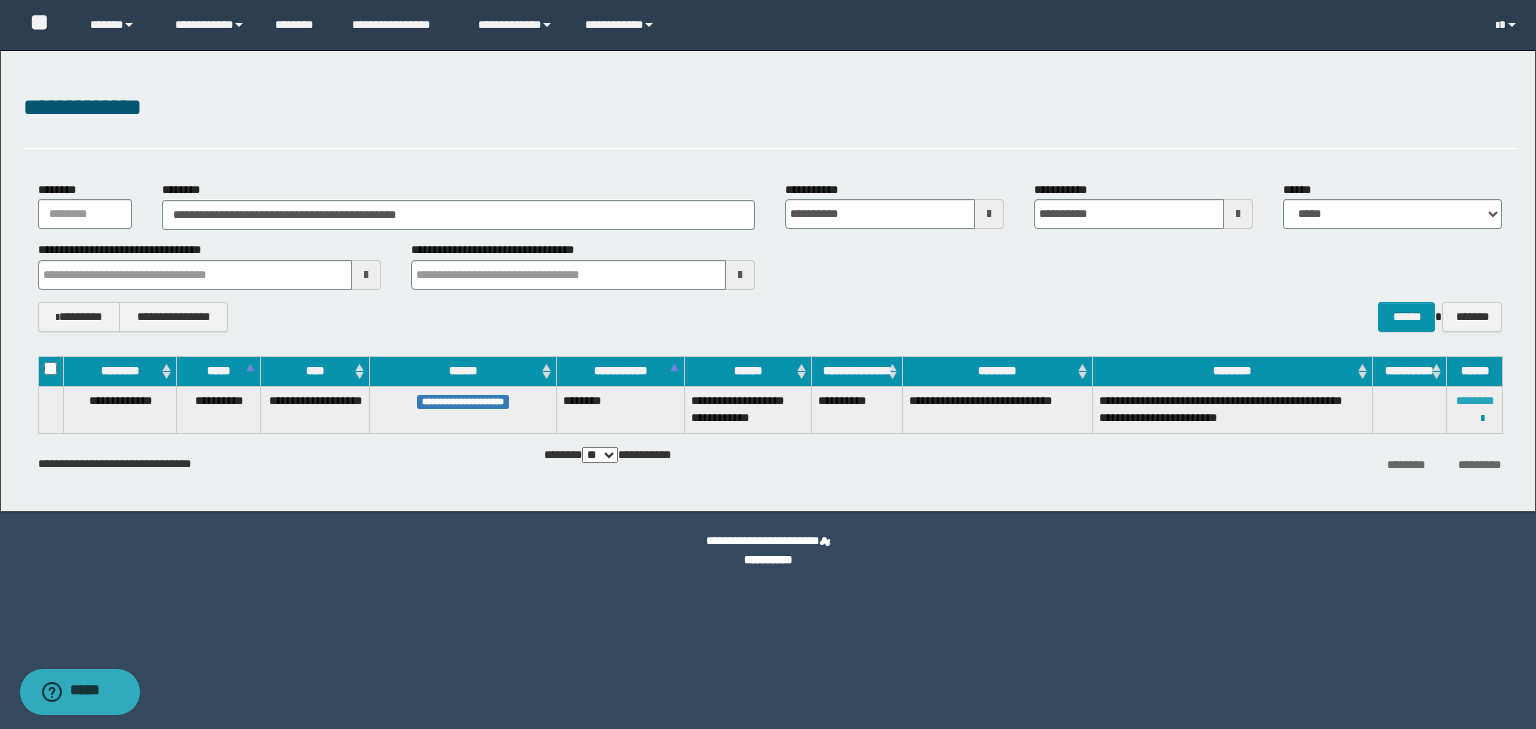 click on "********" at bounding box center (1475, 401) 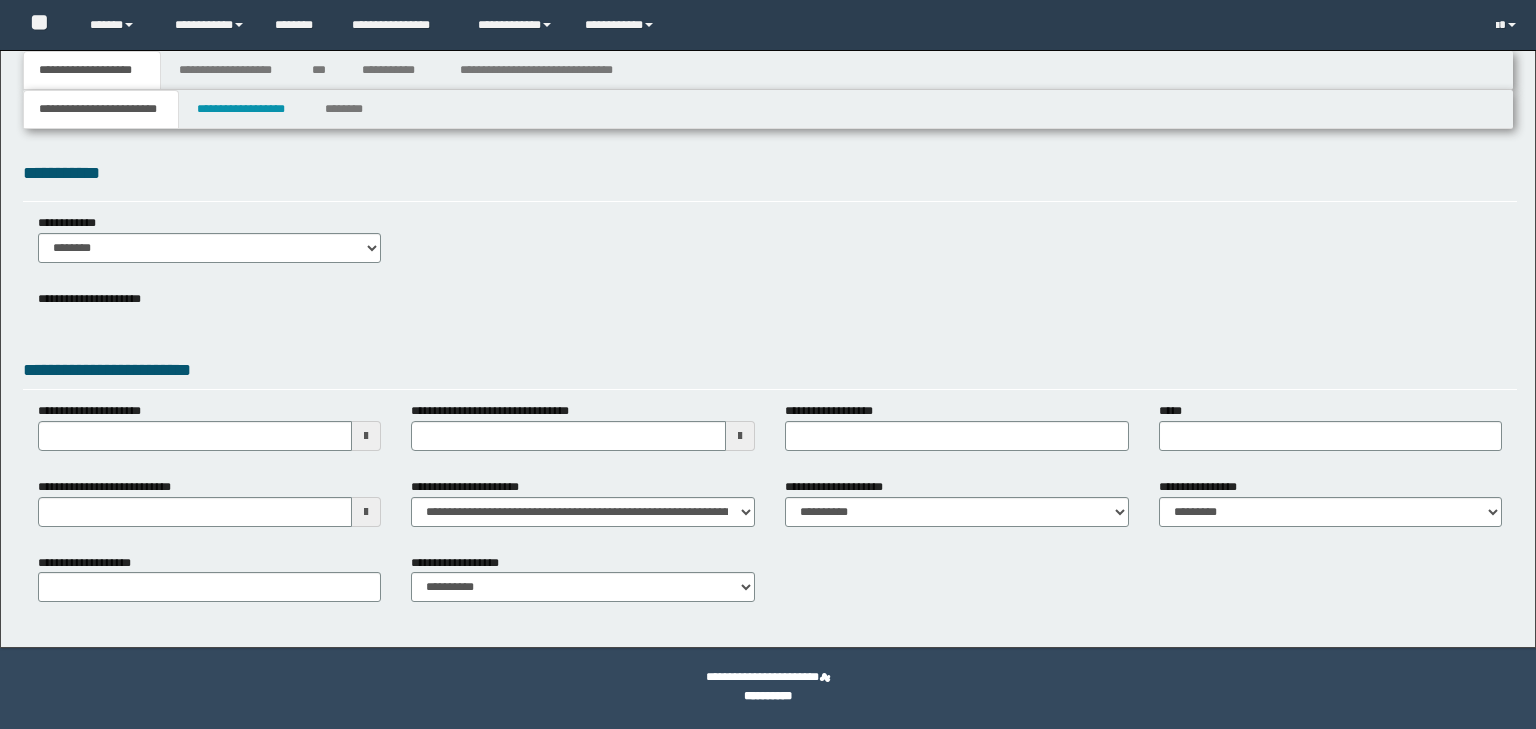 scroll, scrollTop: 0, scrollLeft: 0, axis: both 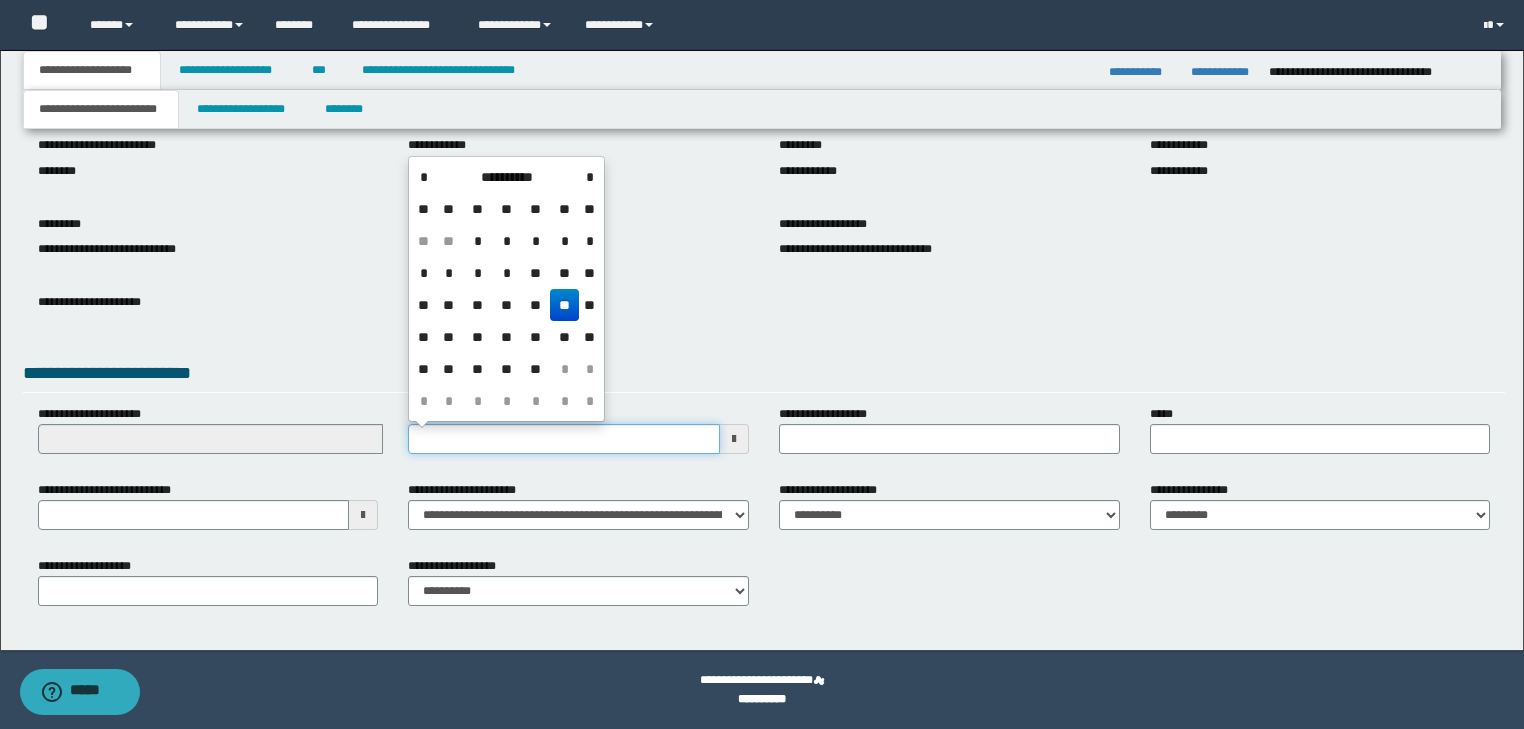 click on "**********" at bounding box center [564, 439] 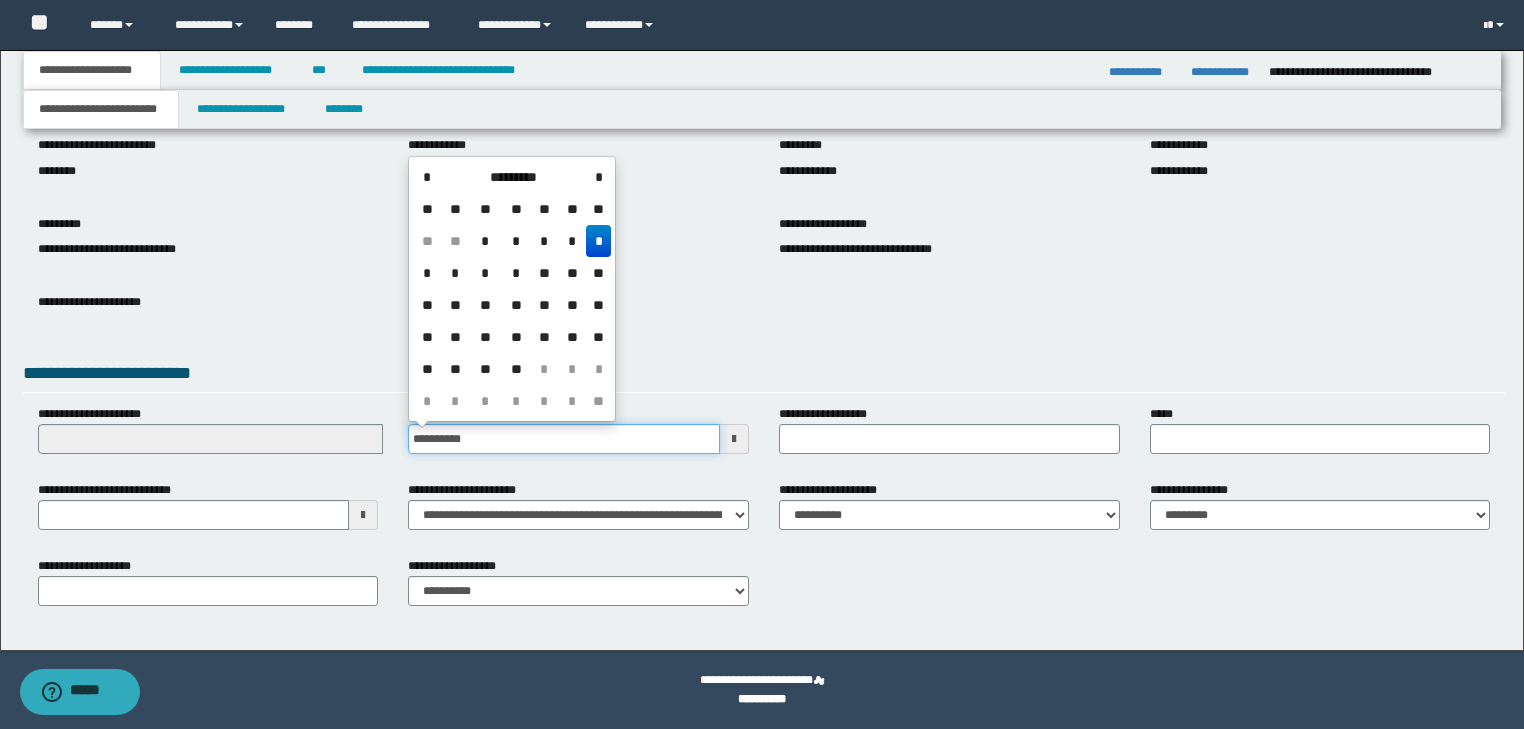 type on "**********" 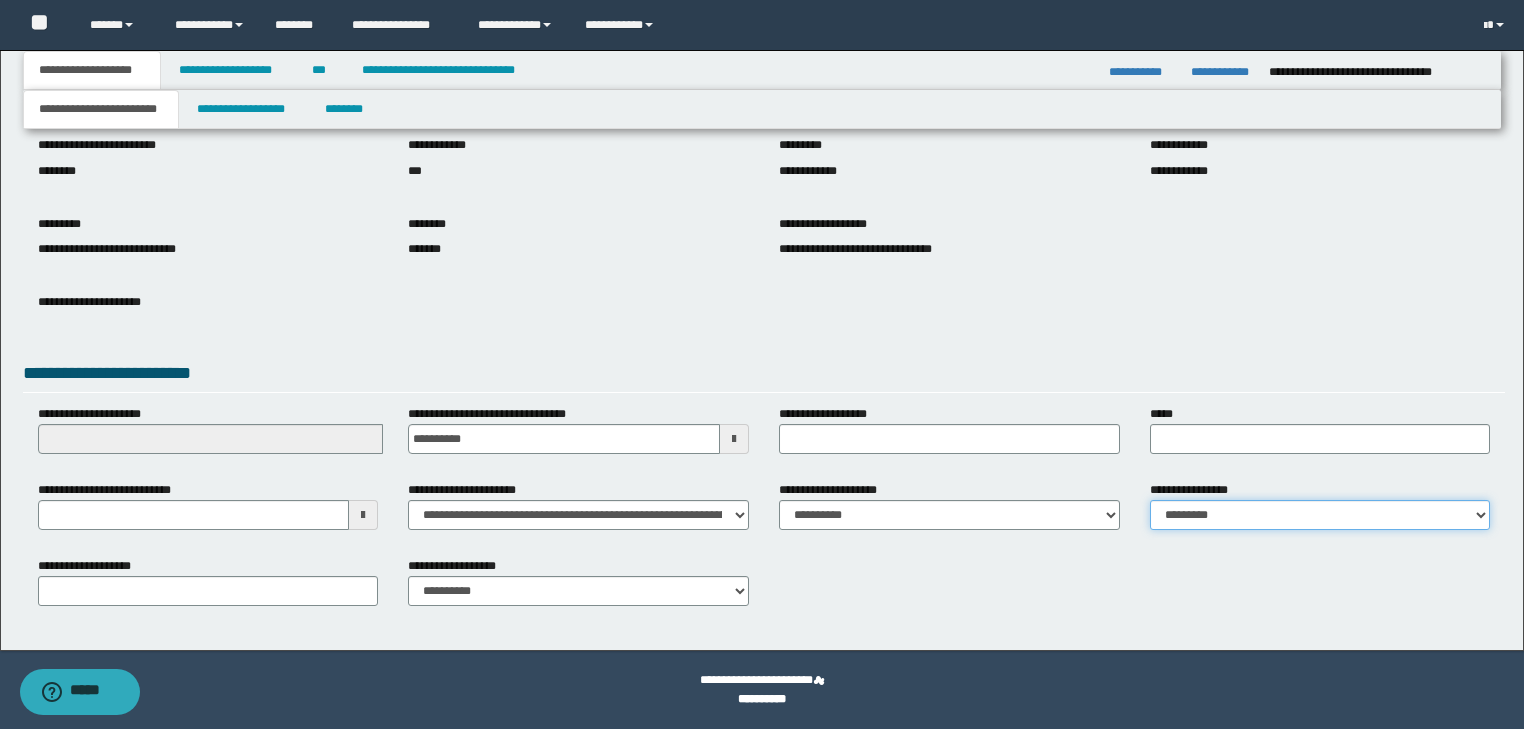 click on "**********" at bounding box center (1320, 515) 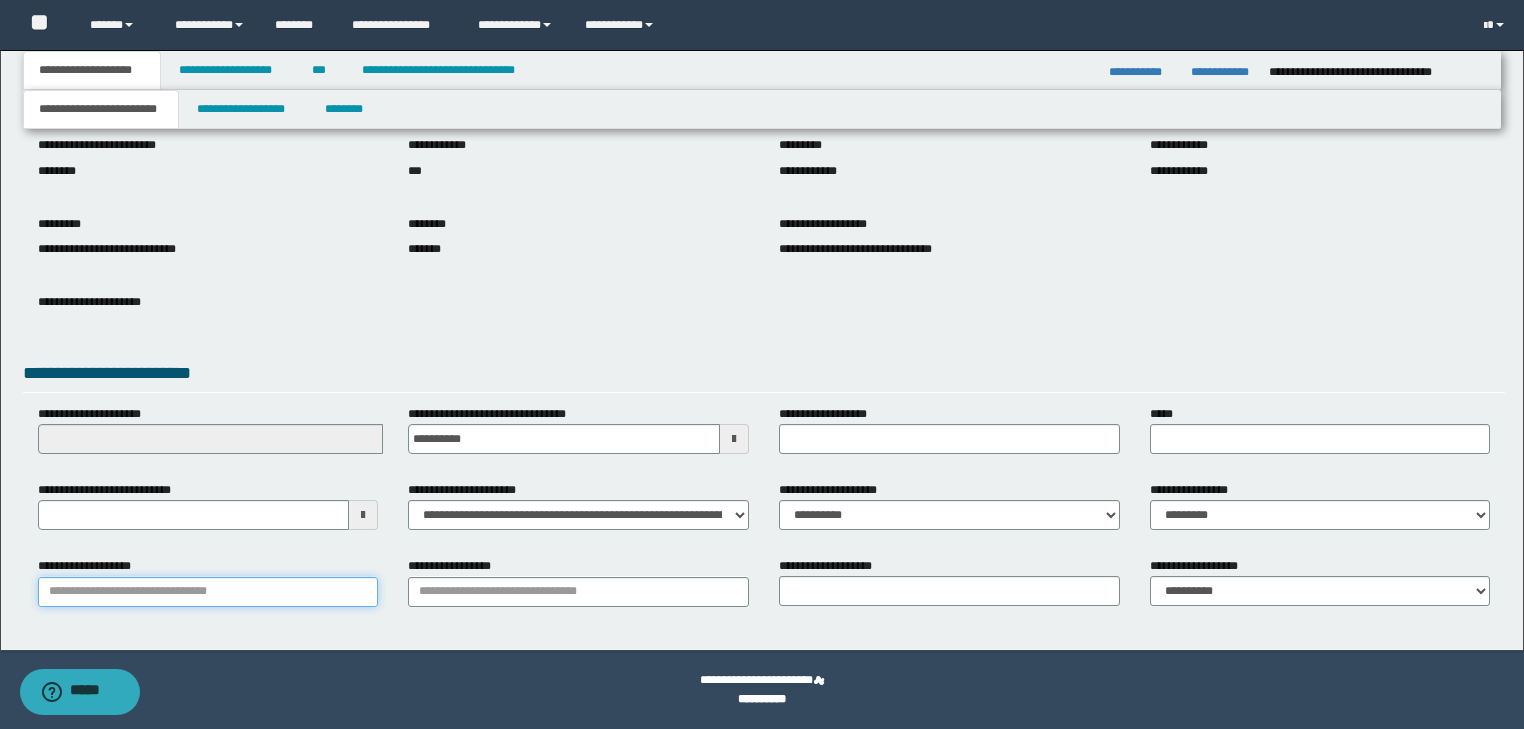 click on "**********" at bounding box center (208, 592) 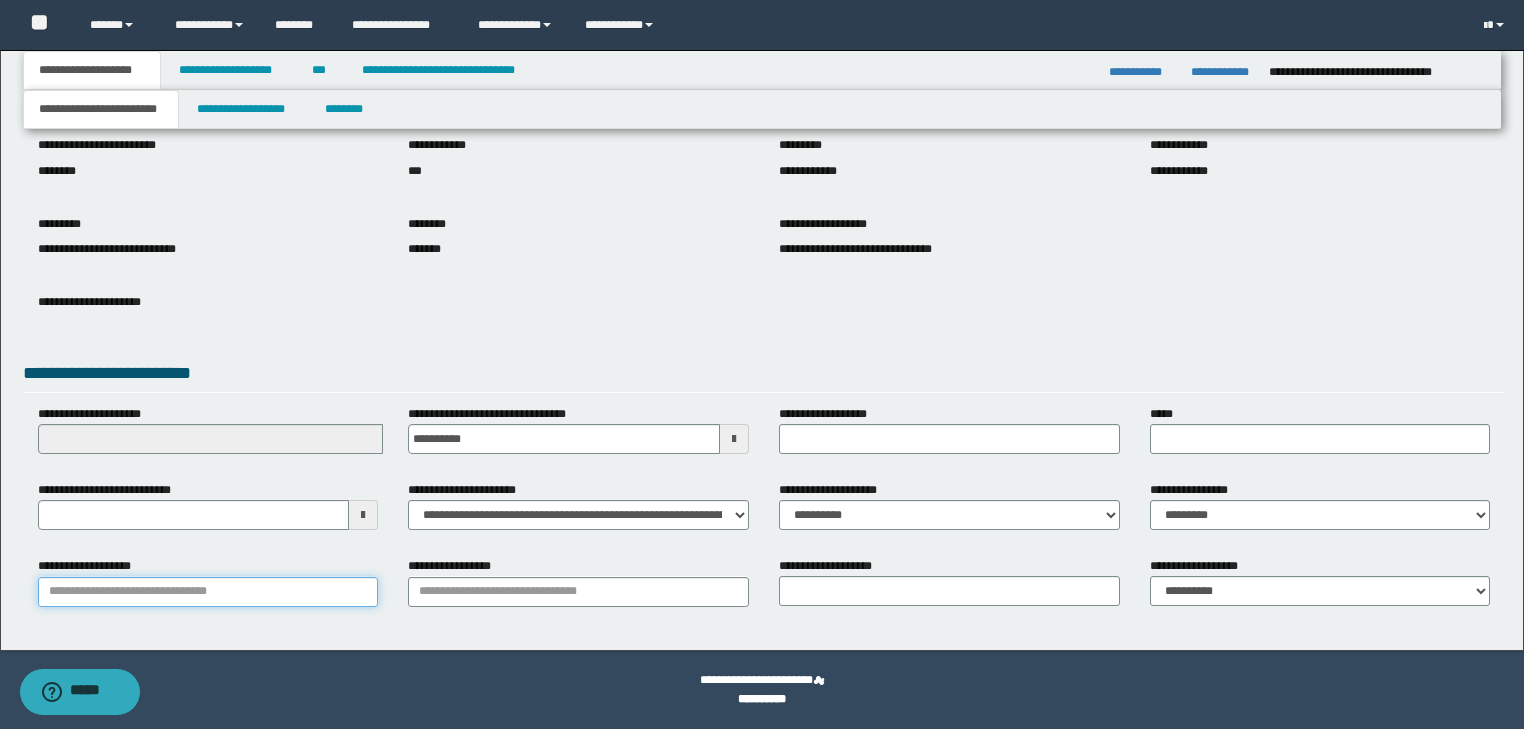 click on "**********" at bounding box center (208, 592) 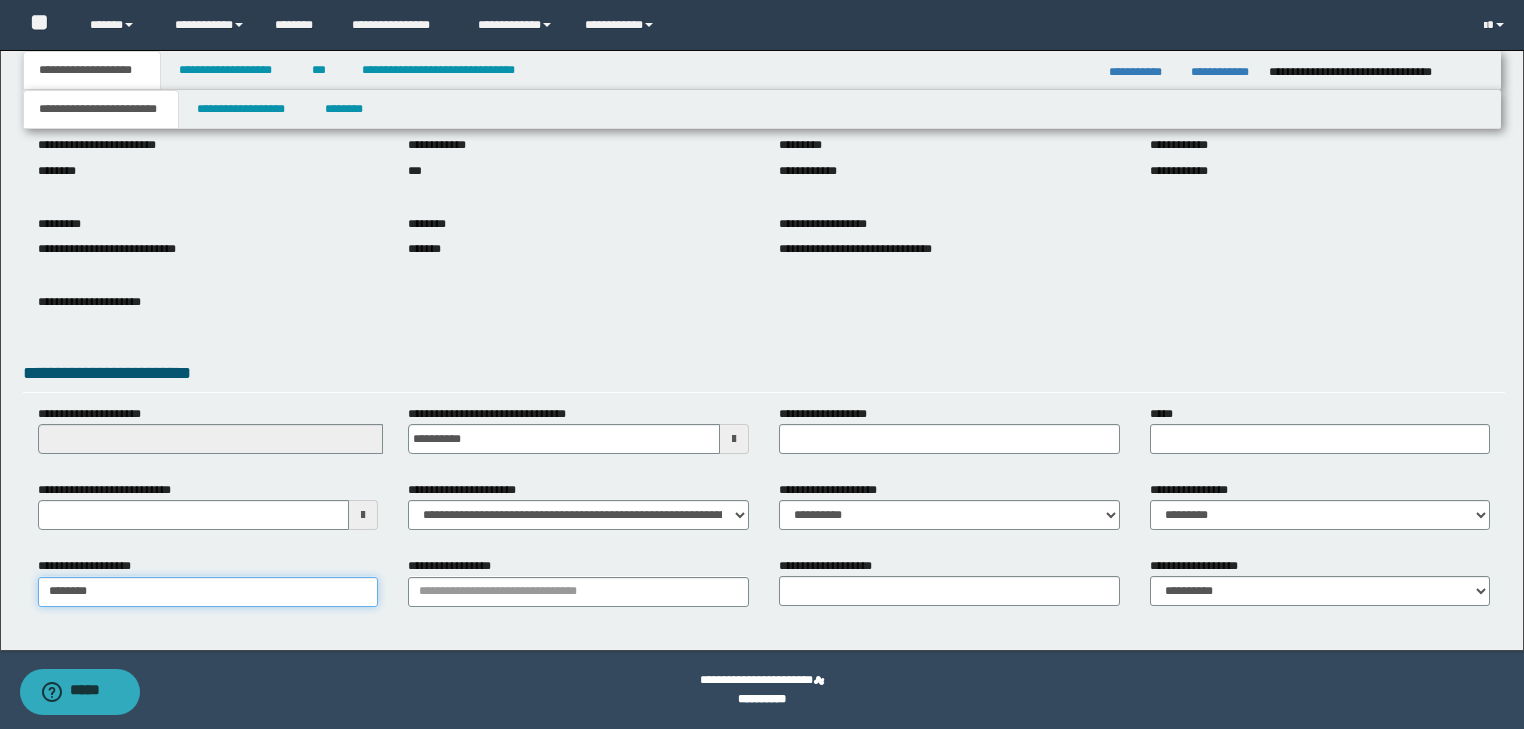 type on "********" 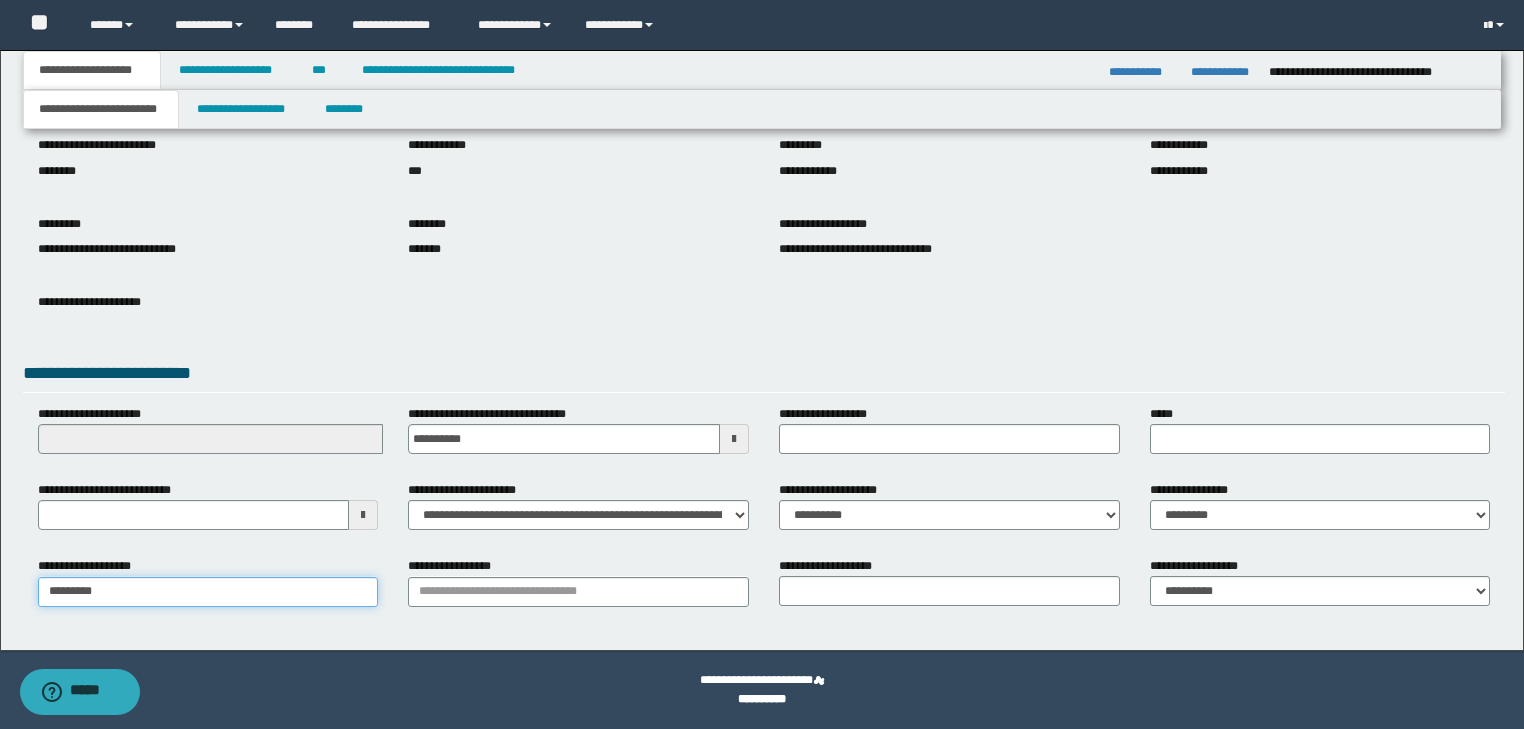 type on "********" 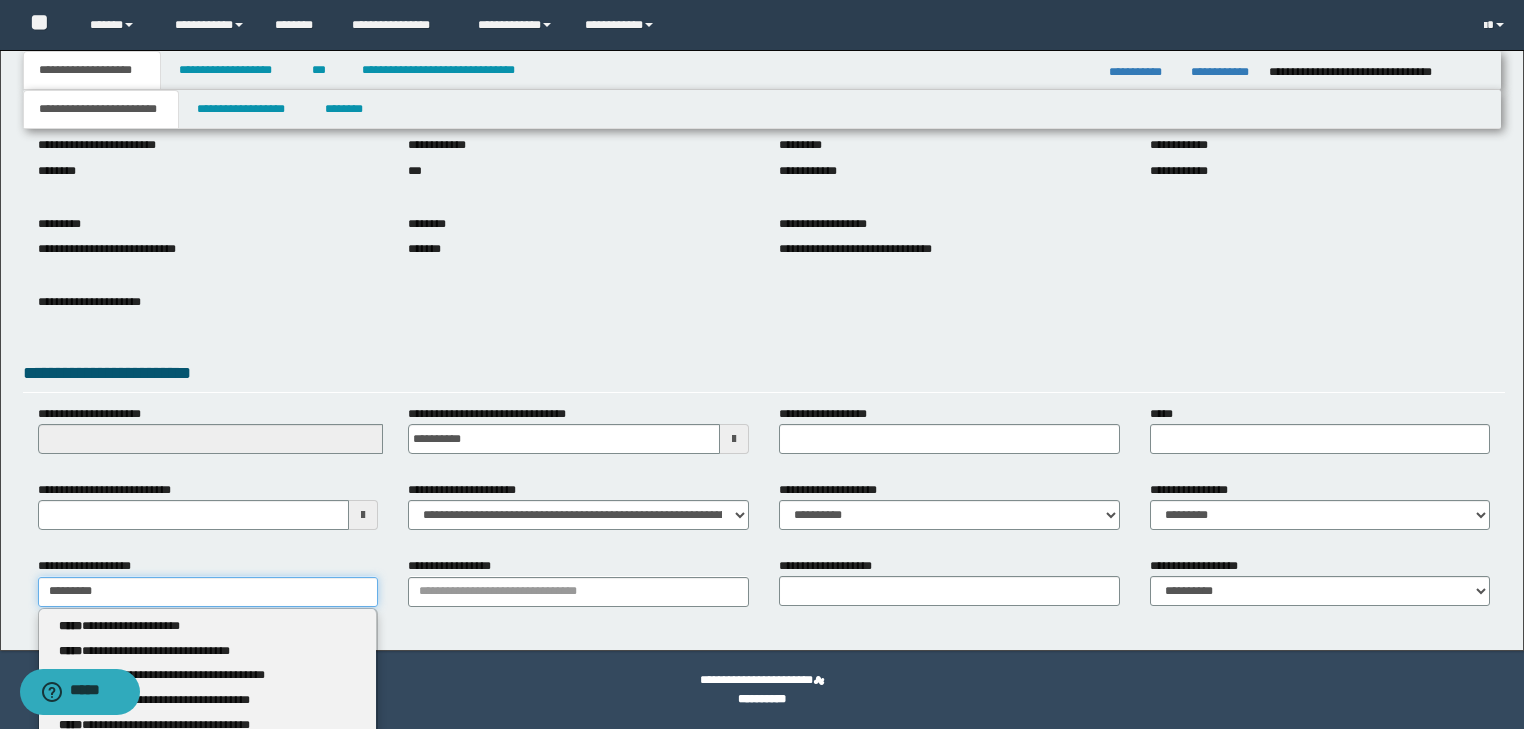 type on "********" 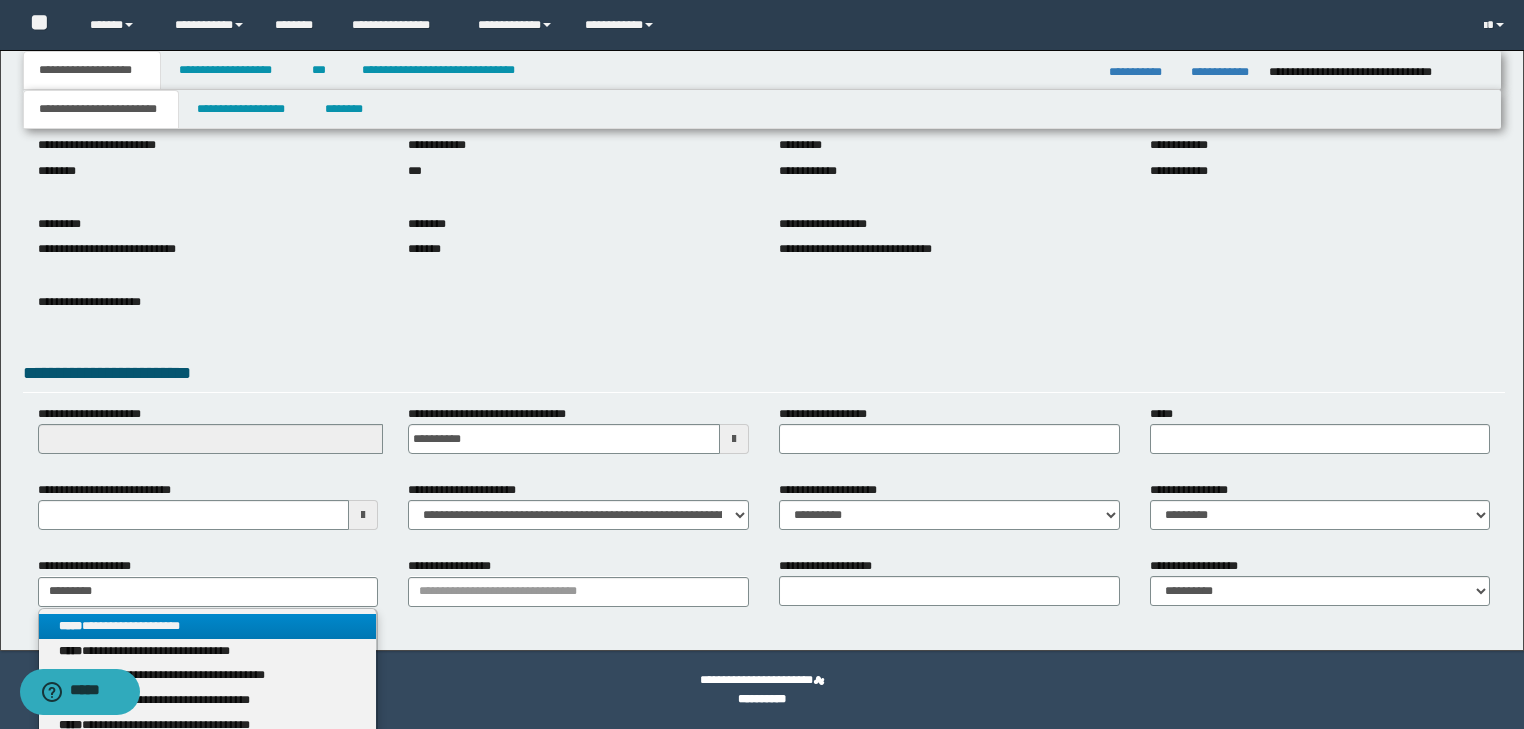 click on "**********" at bounding box center (208, 626) 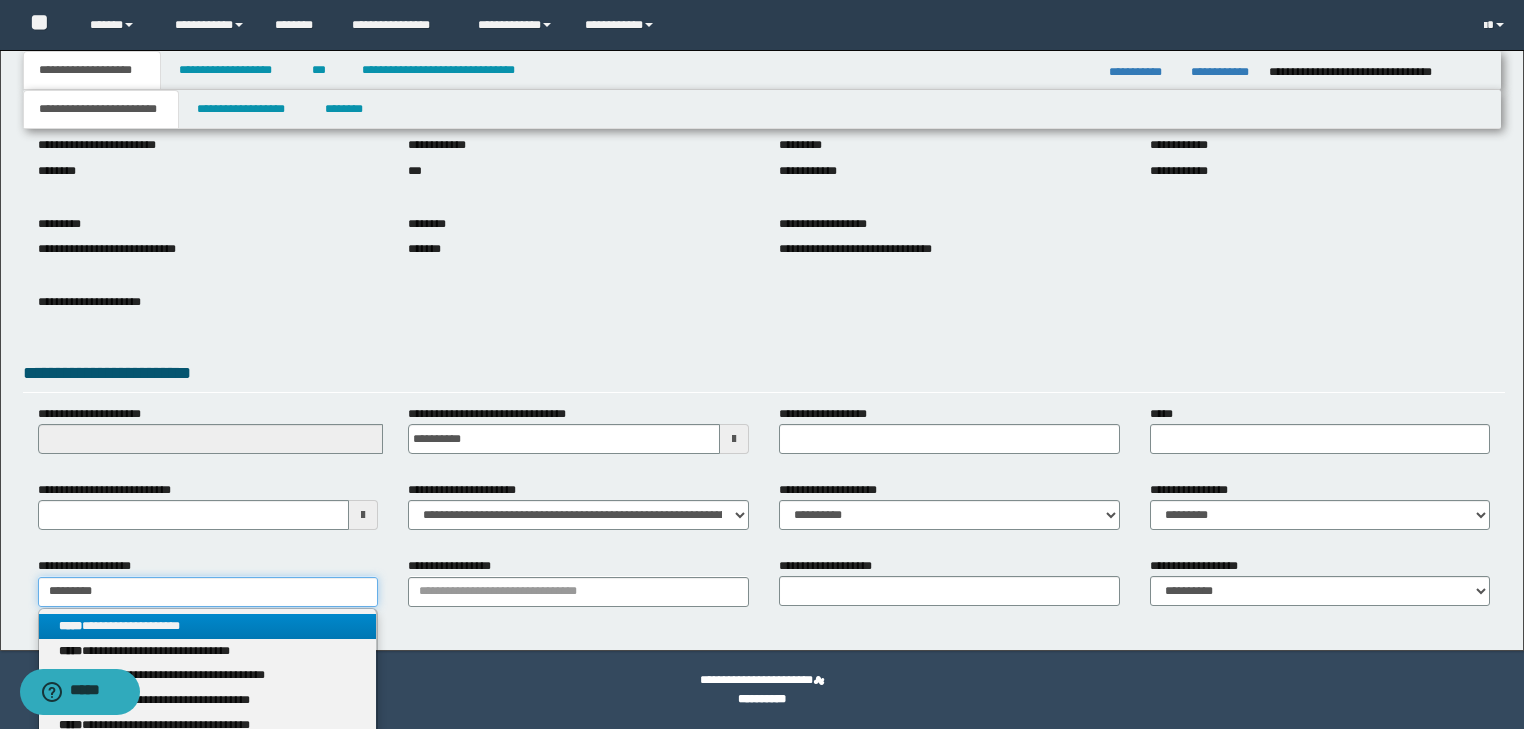 type 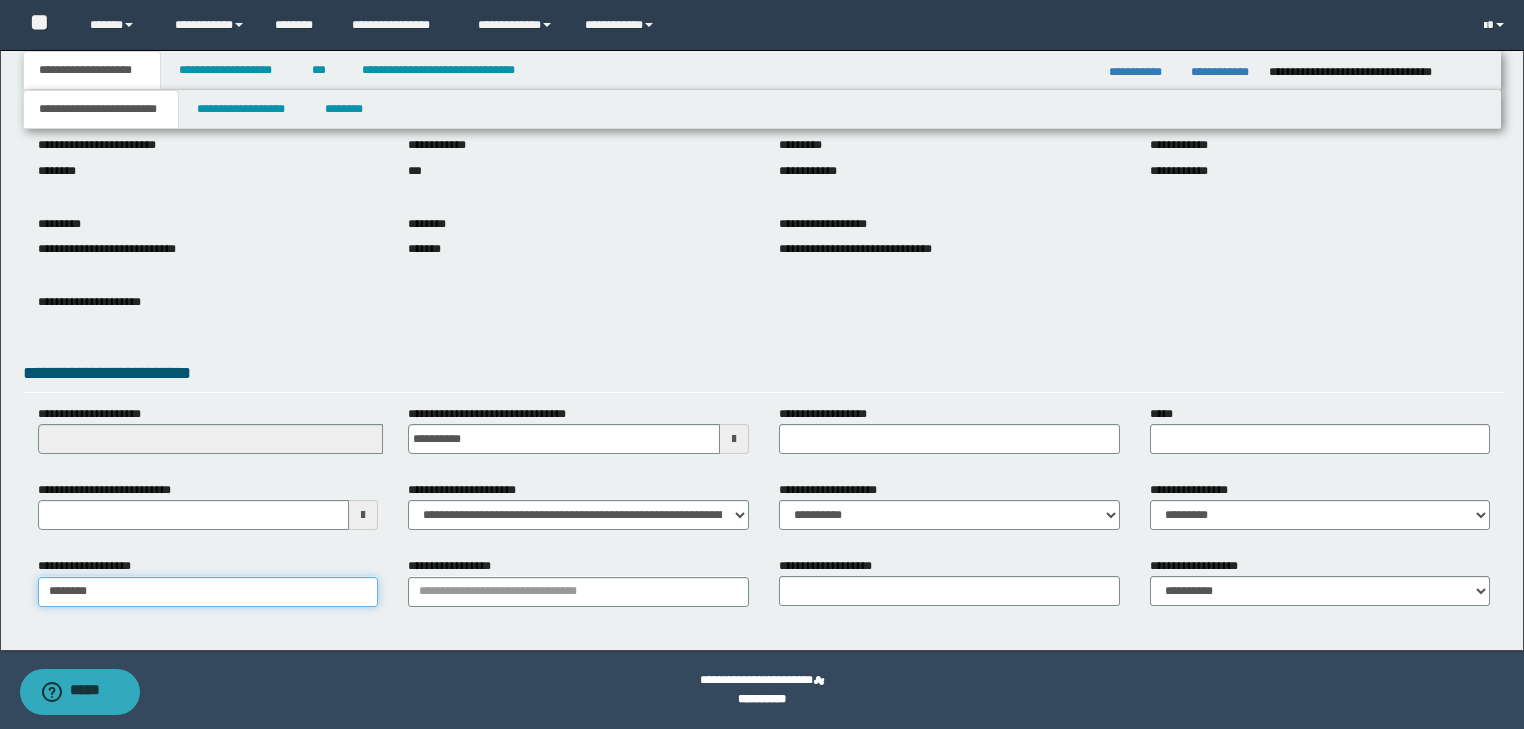 type on "********" 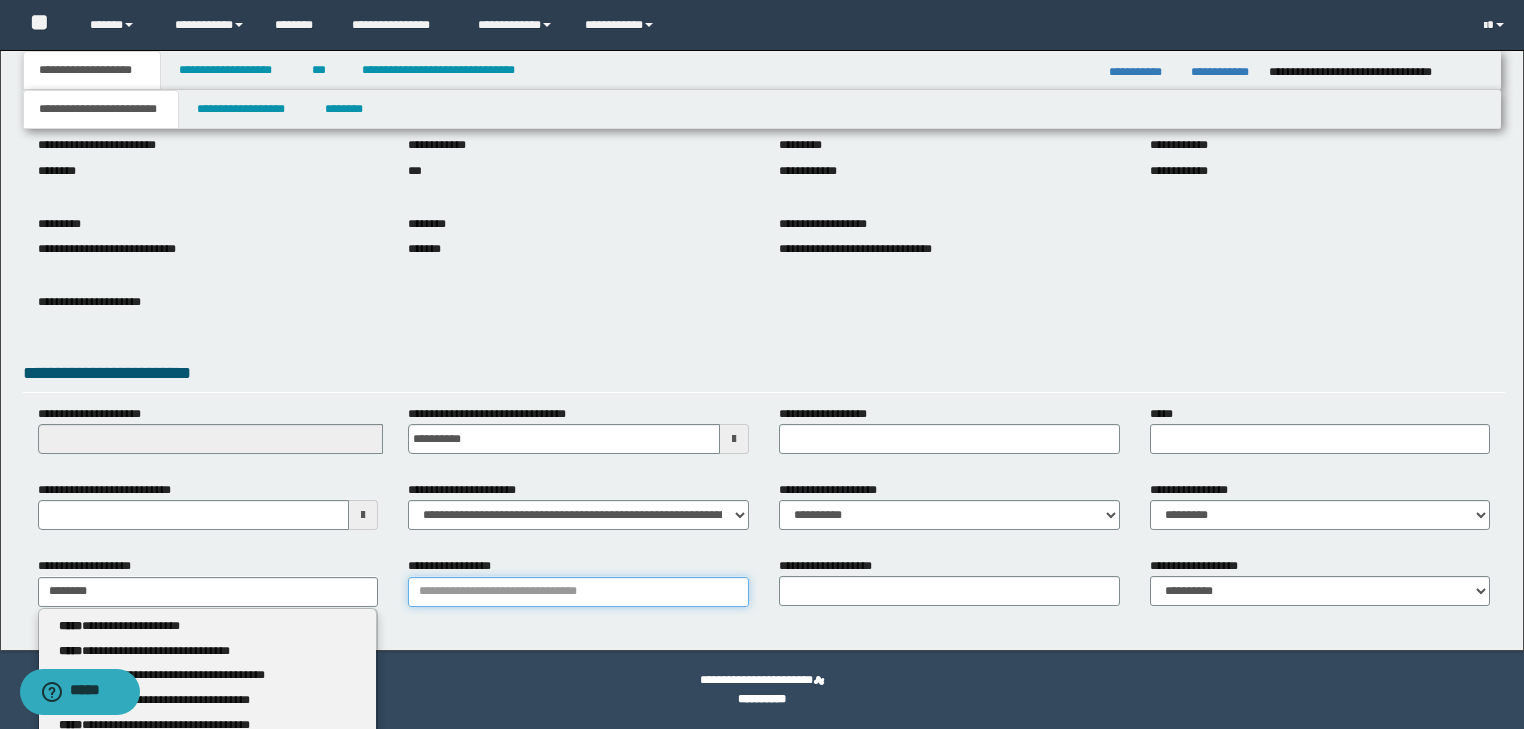 type 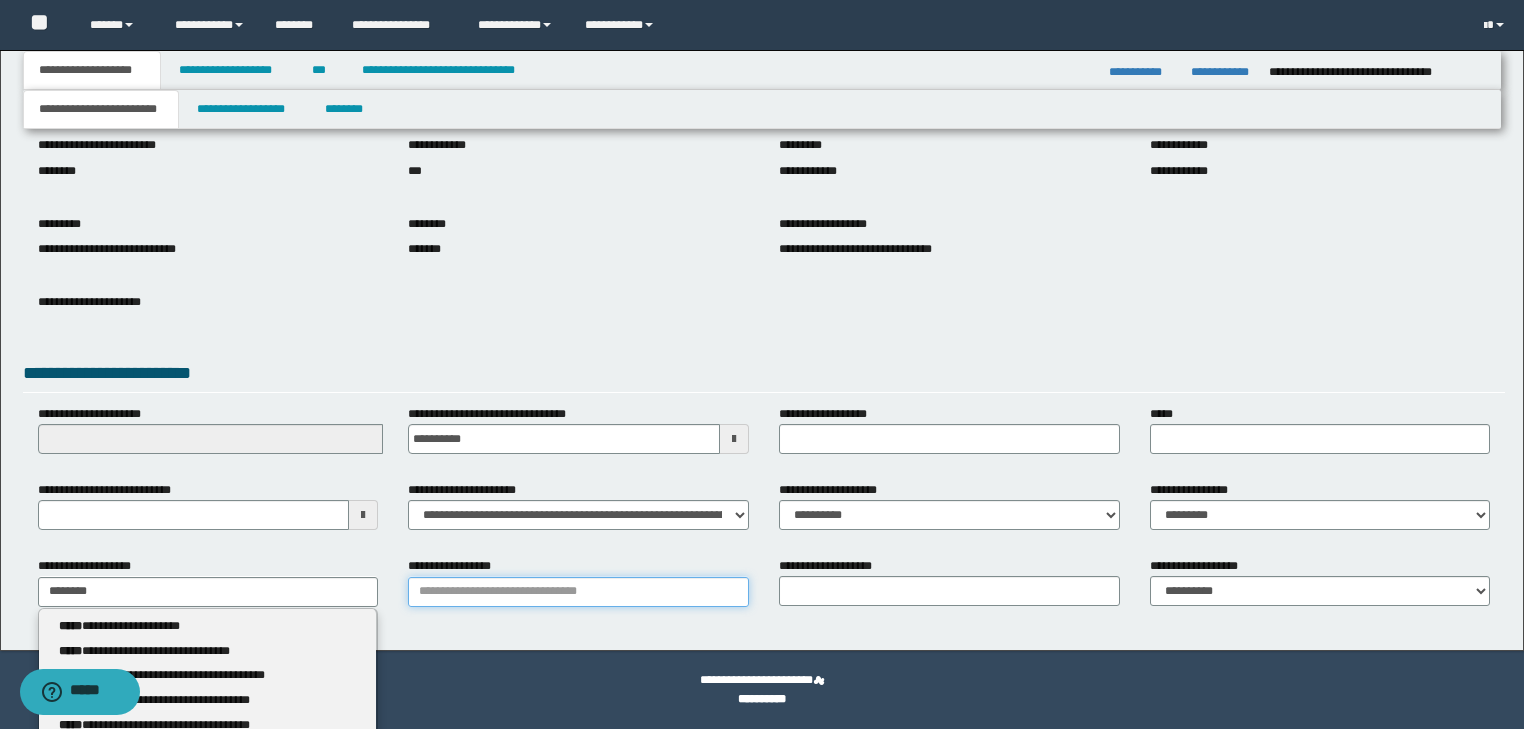 click on "**********" at bounding box center (578, 592) 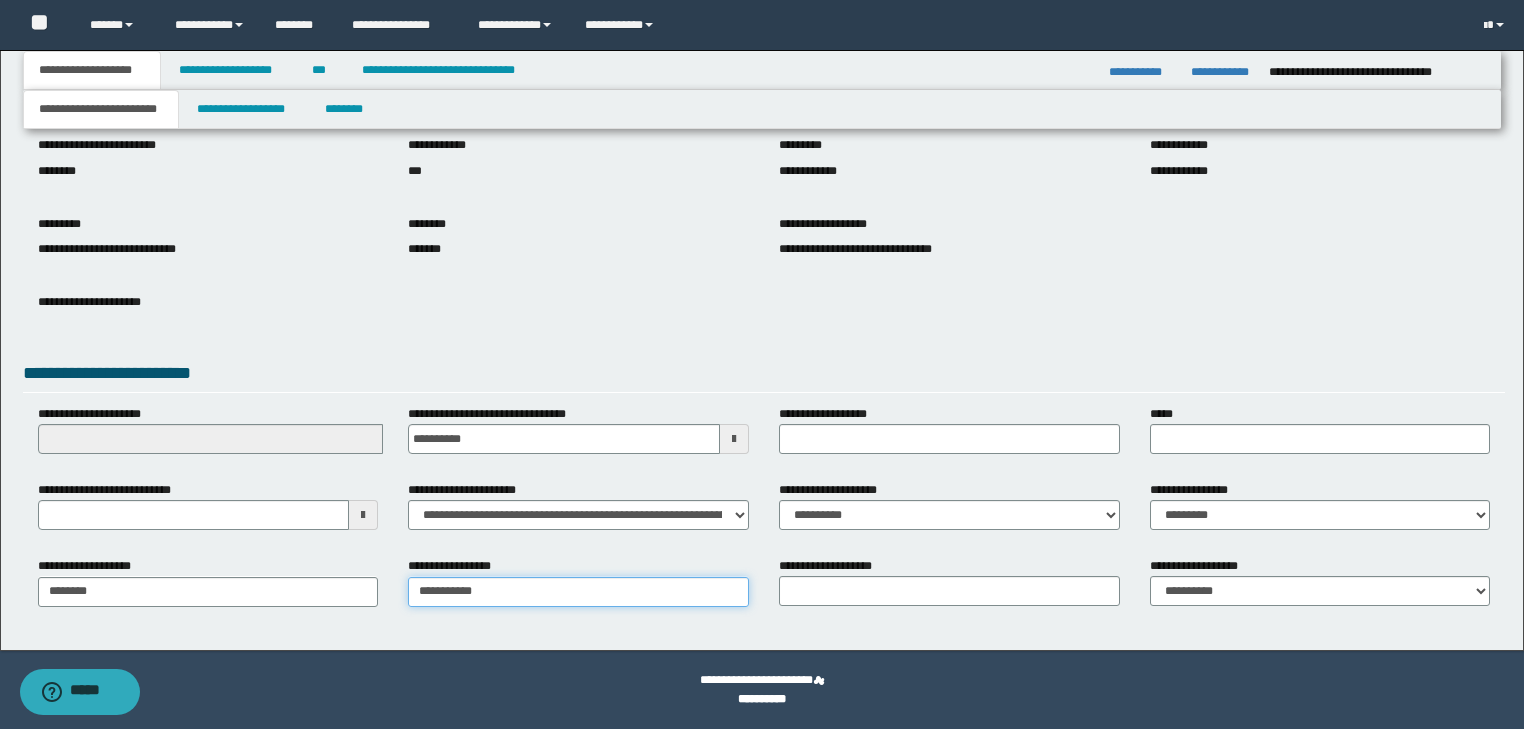 type on "**********" 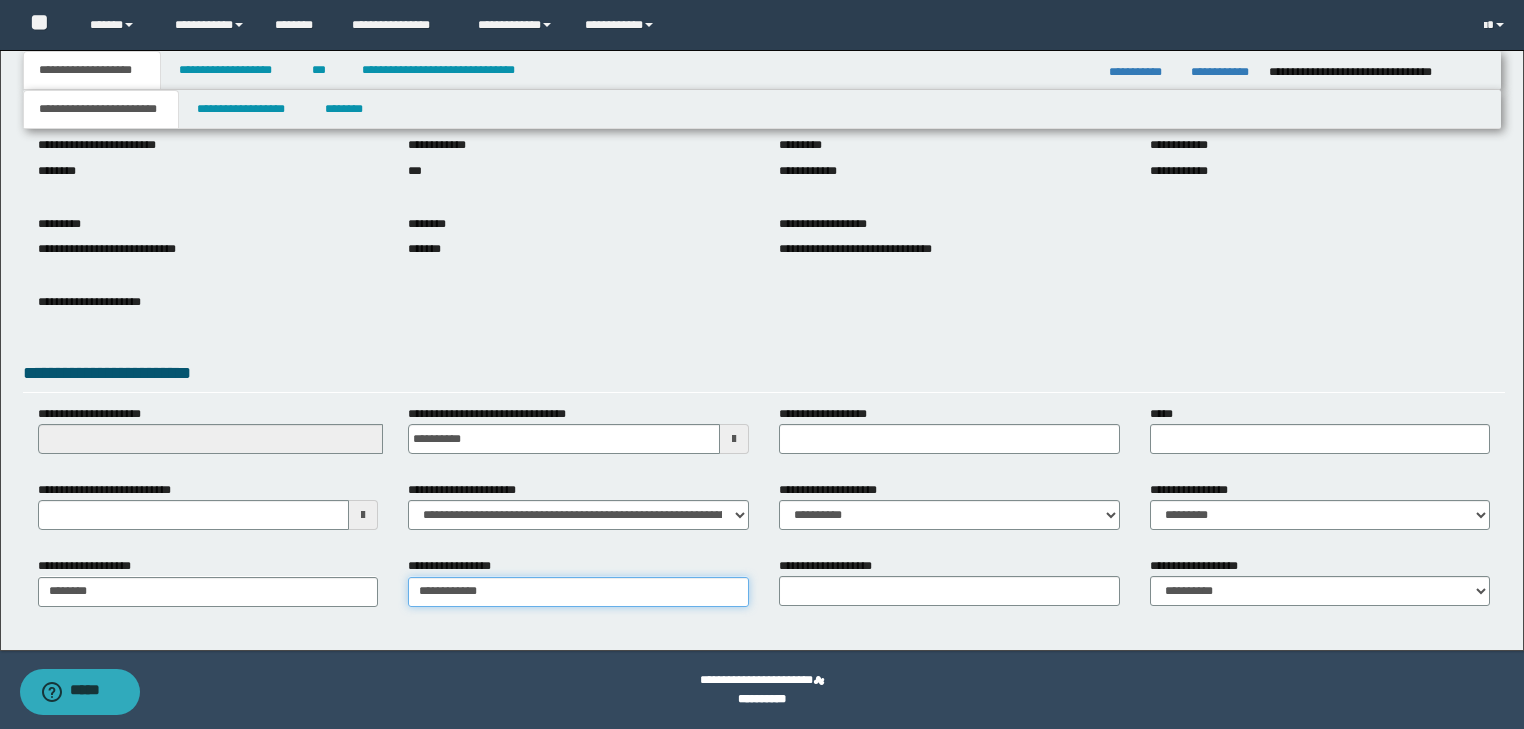 type on "**********" 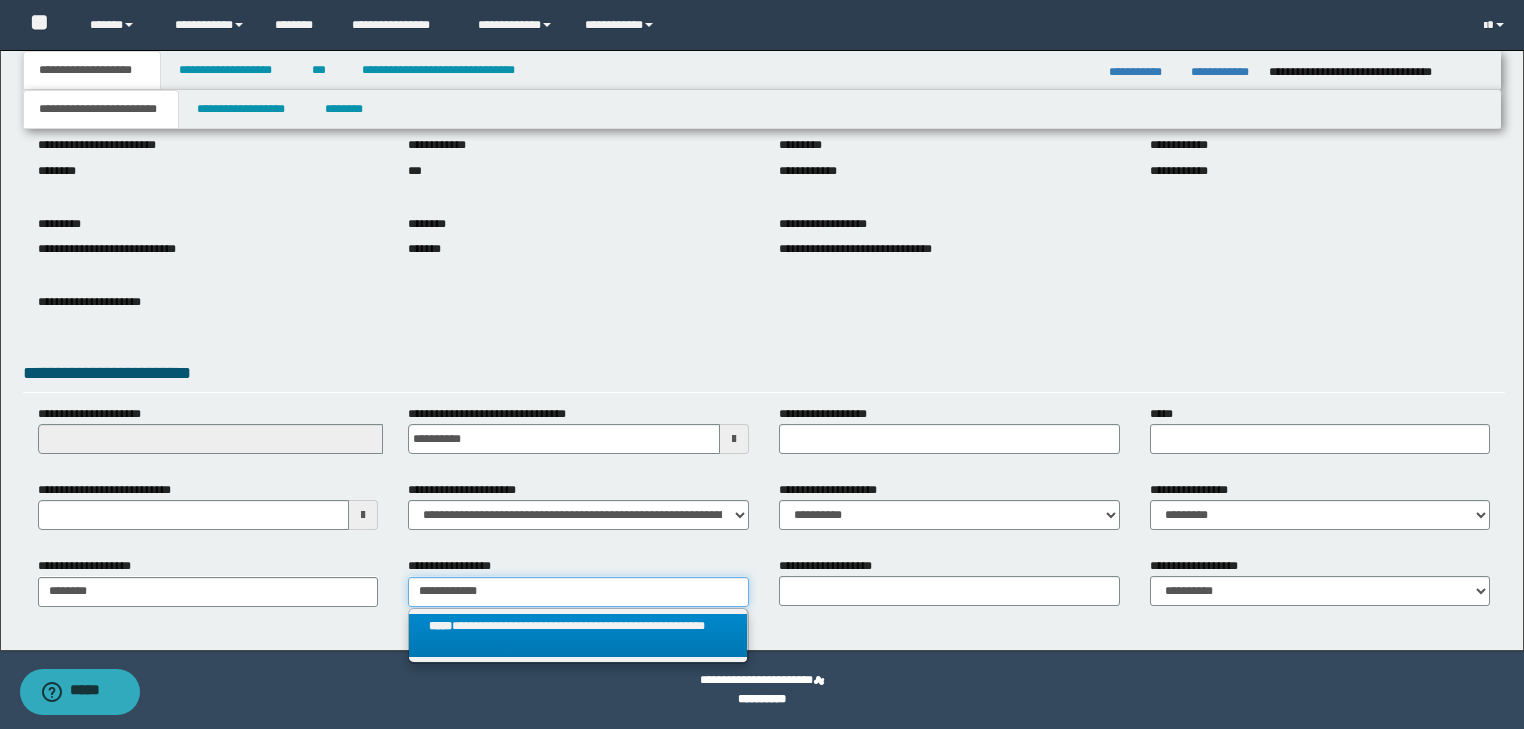 type on "**********" 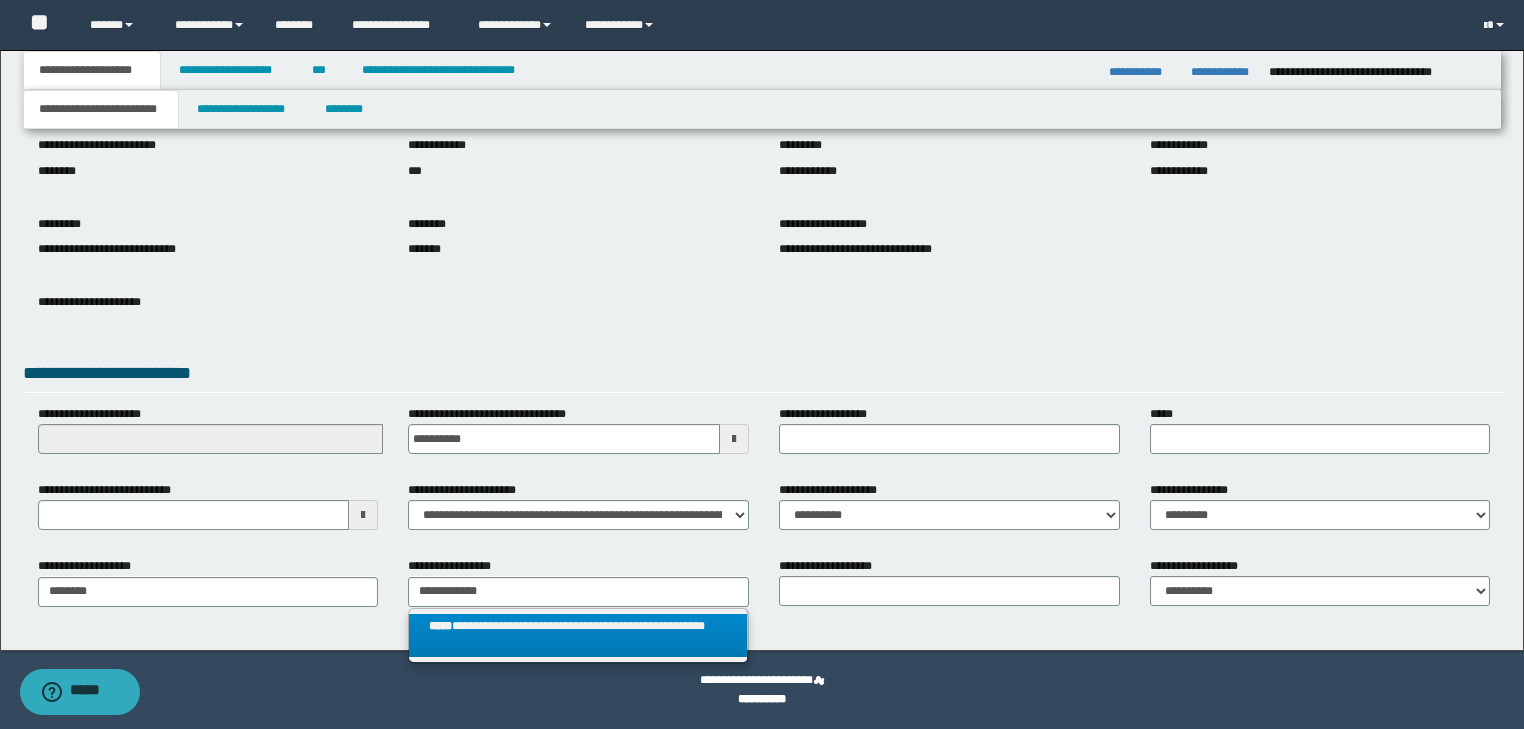 click on "**********" at bounding box center [578, 636] 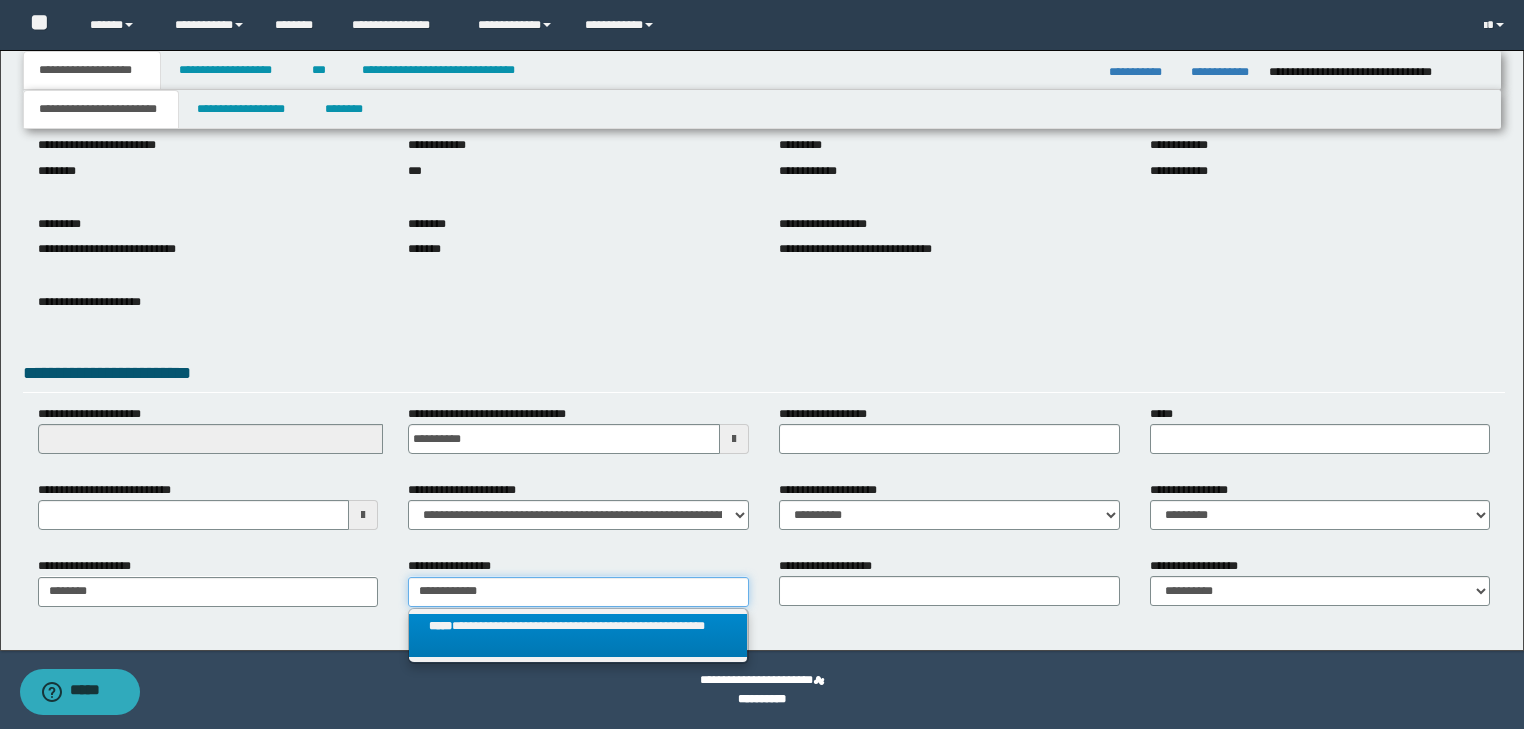 type 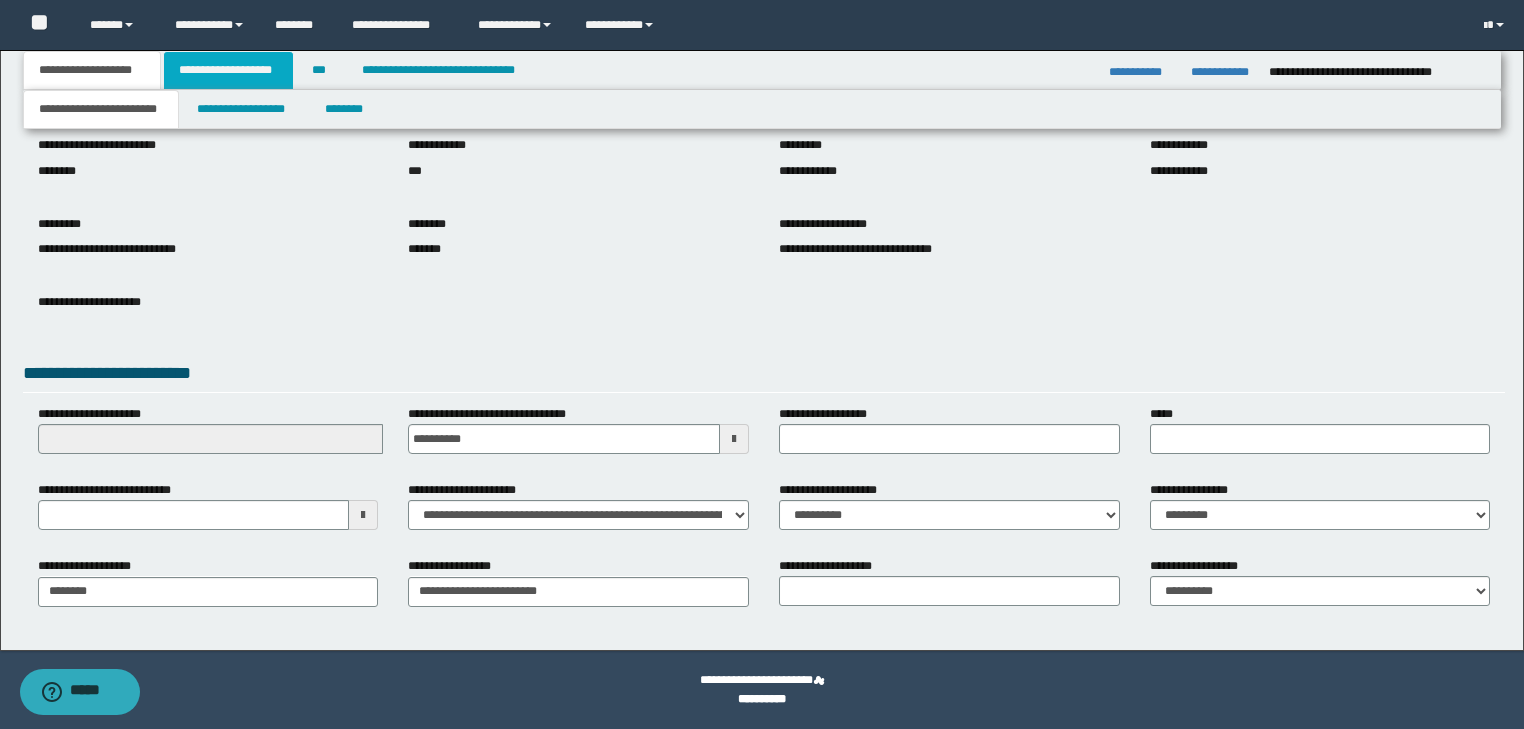 click on "**********" at bounding box center [228, 70] 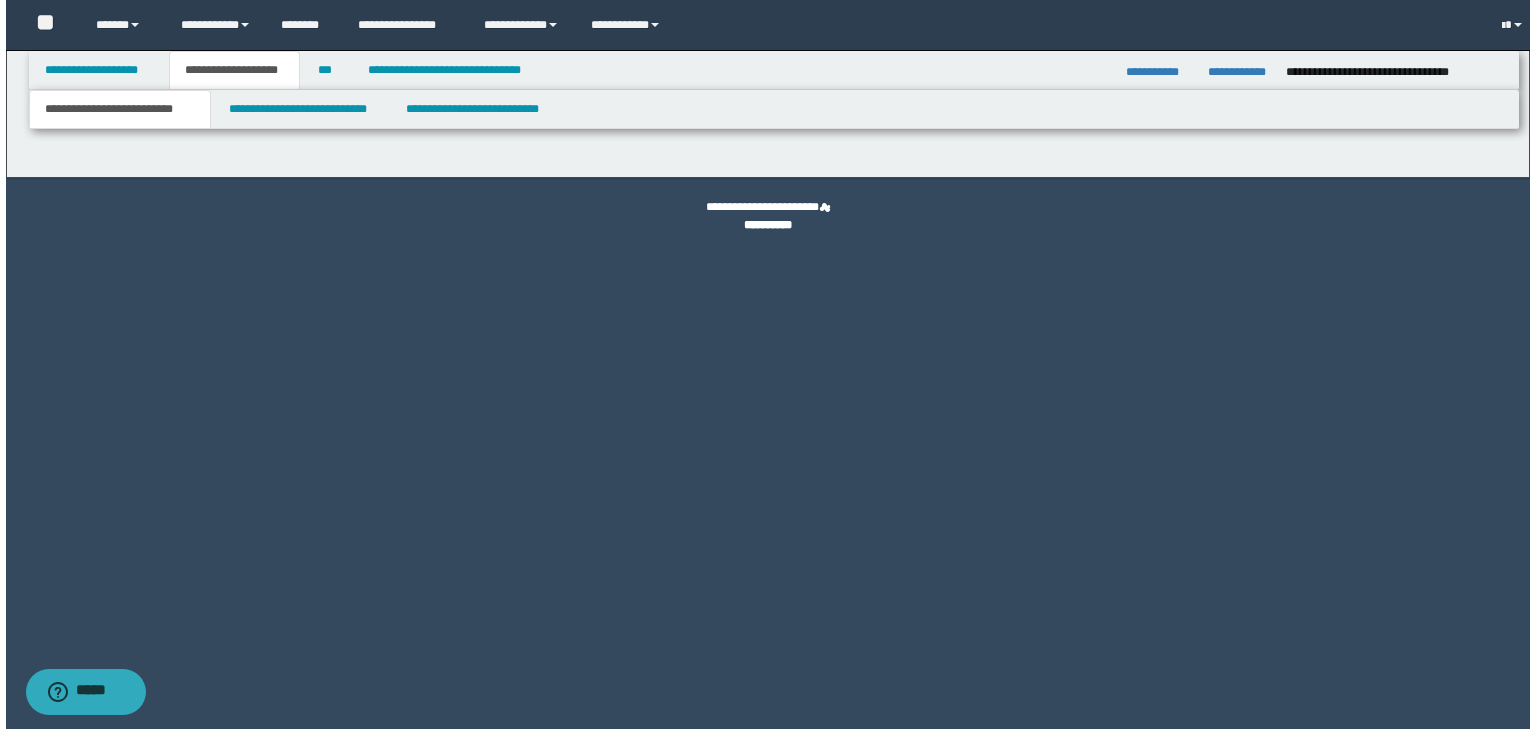 scroll, scrollTop: 0, scrollLeft: 0, axis: both 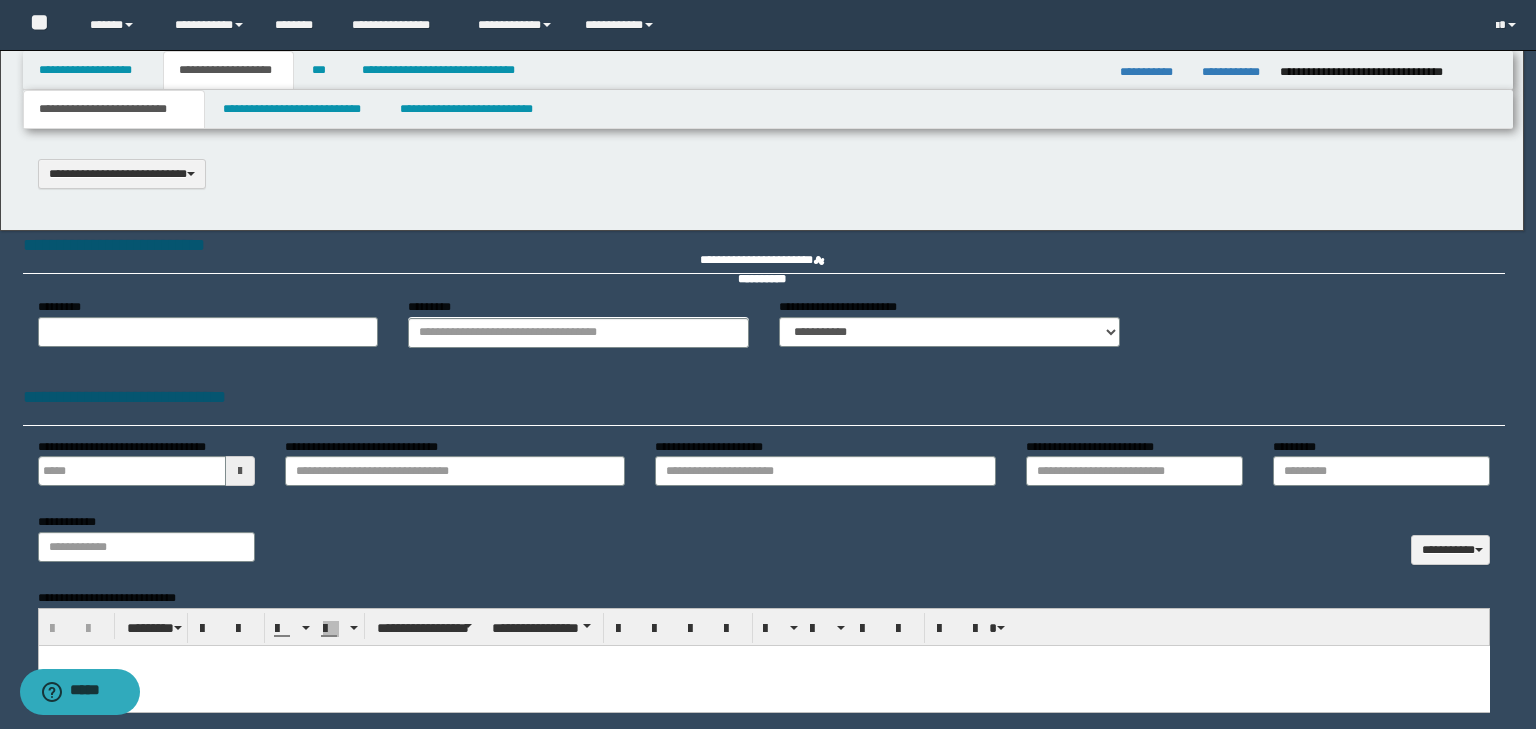 select on "*" 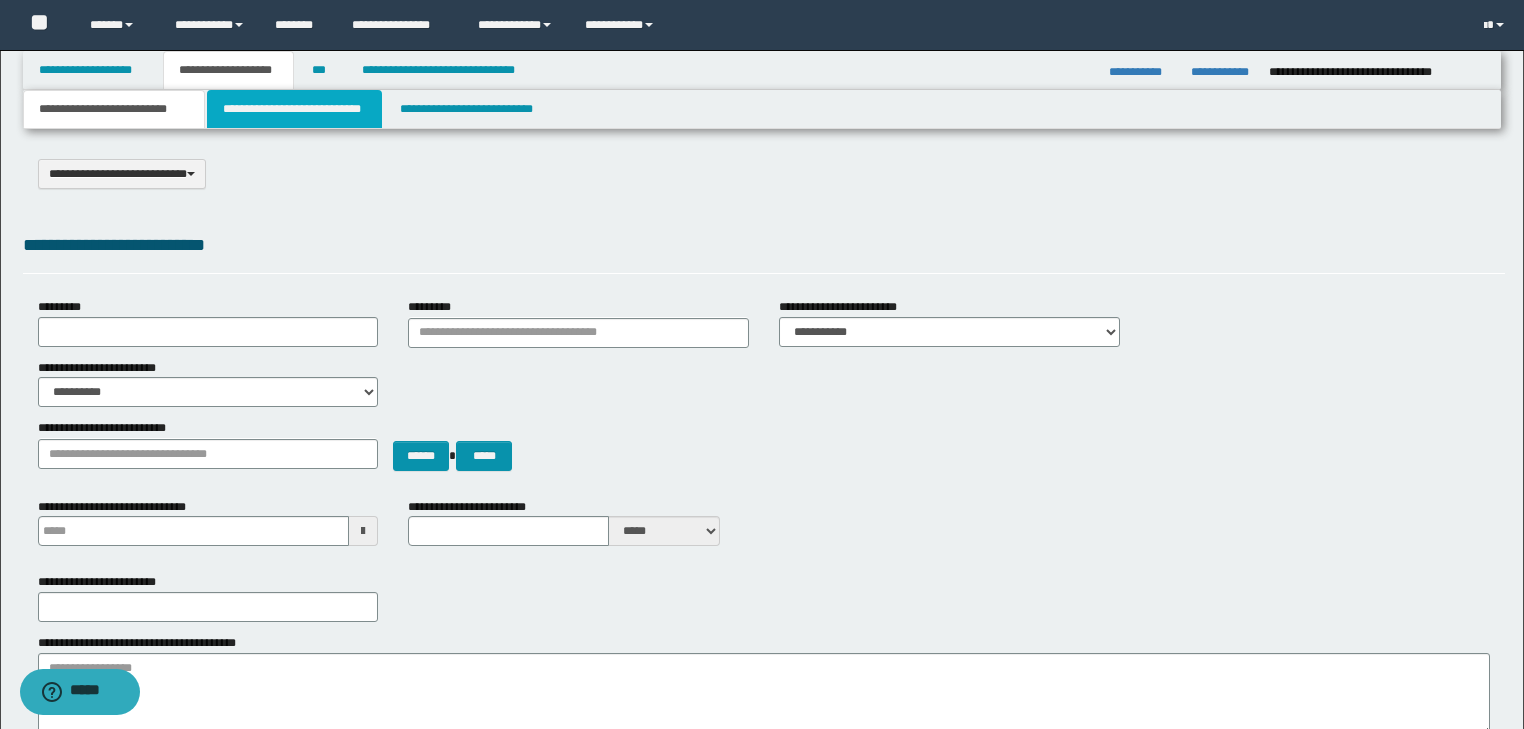 click on "**********" at bounding box center (294, 109) 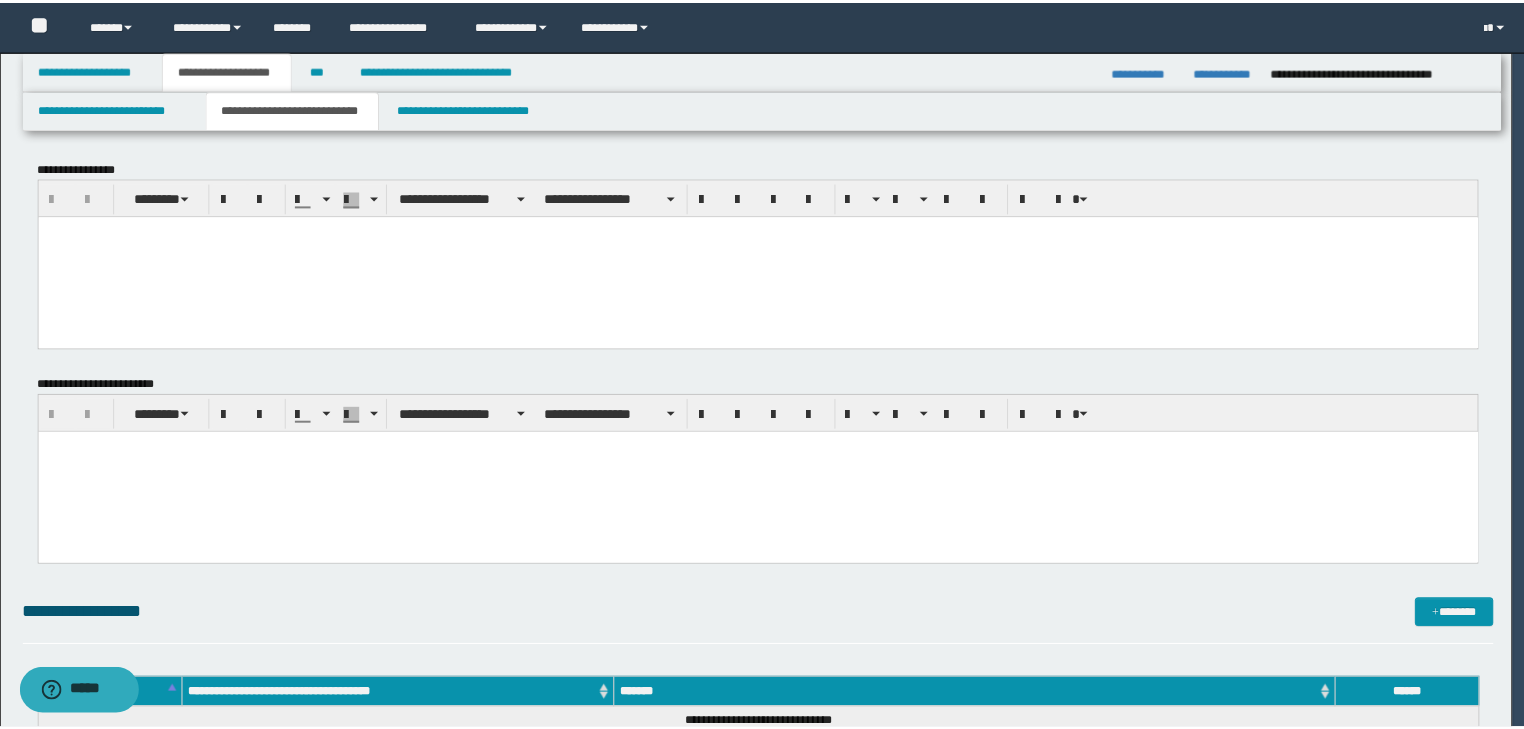 scroll, scrollTop: 0, scrollLeft: 0, axis: both 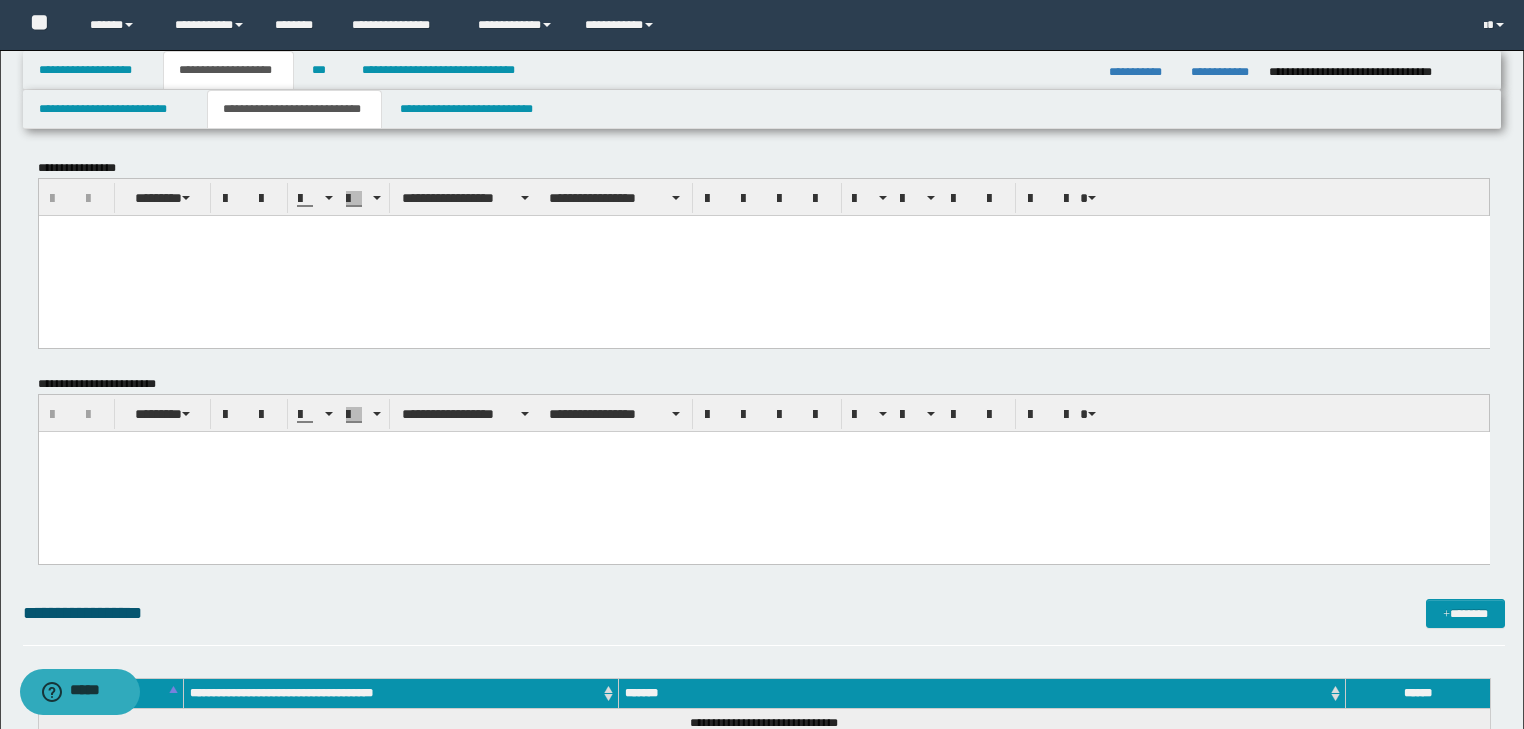 click at bounding box center (763, 230) 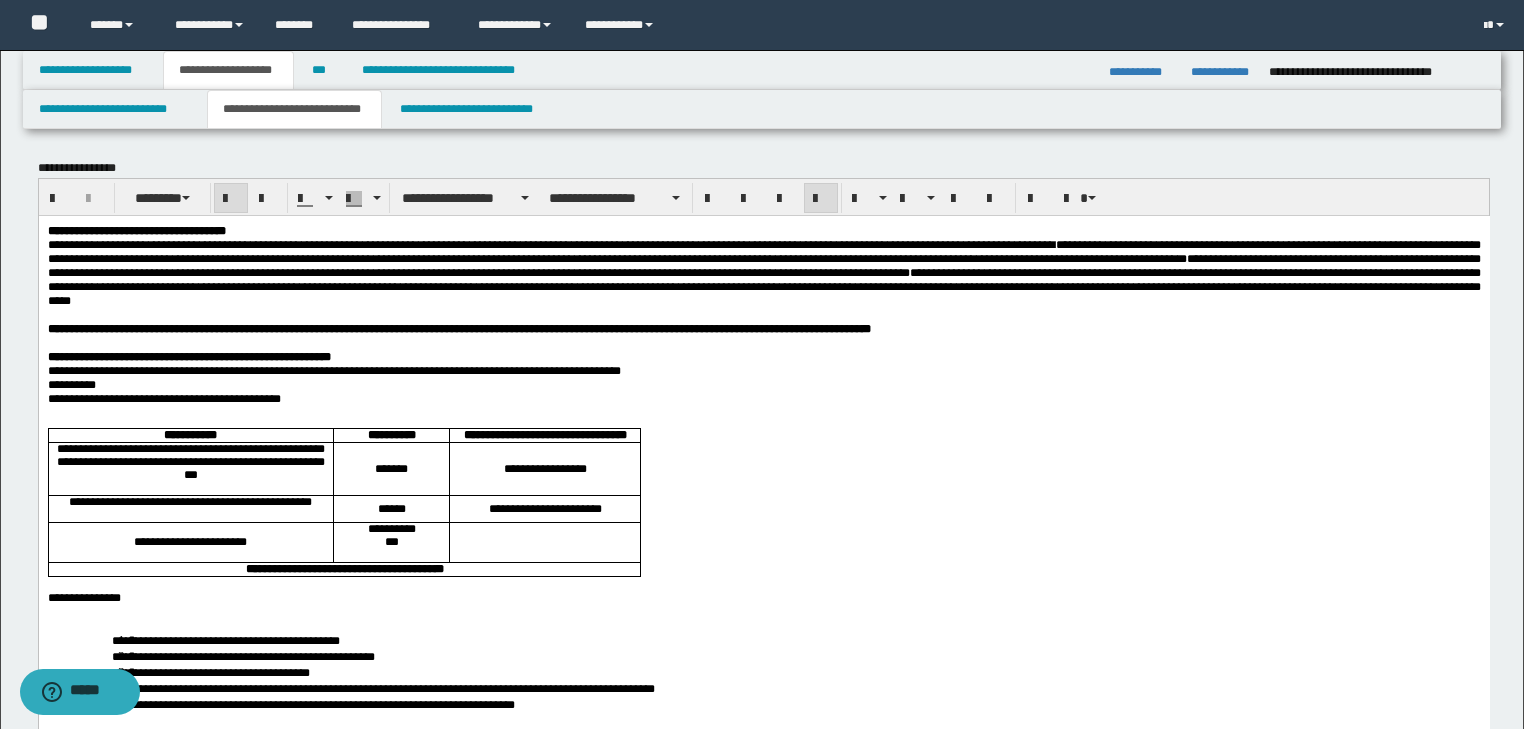 drag, startPoint x: 44, startPoint y: 229, endPoint x: 129, endPoint y: 328, distance: 130.48372 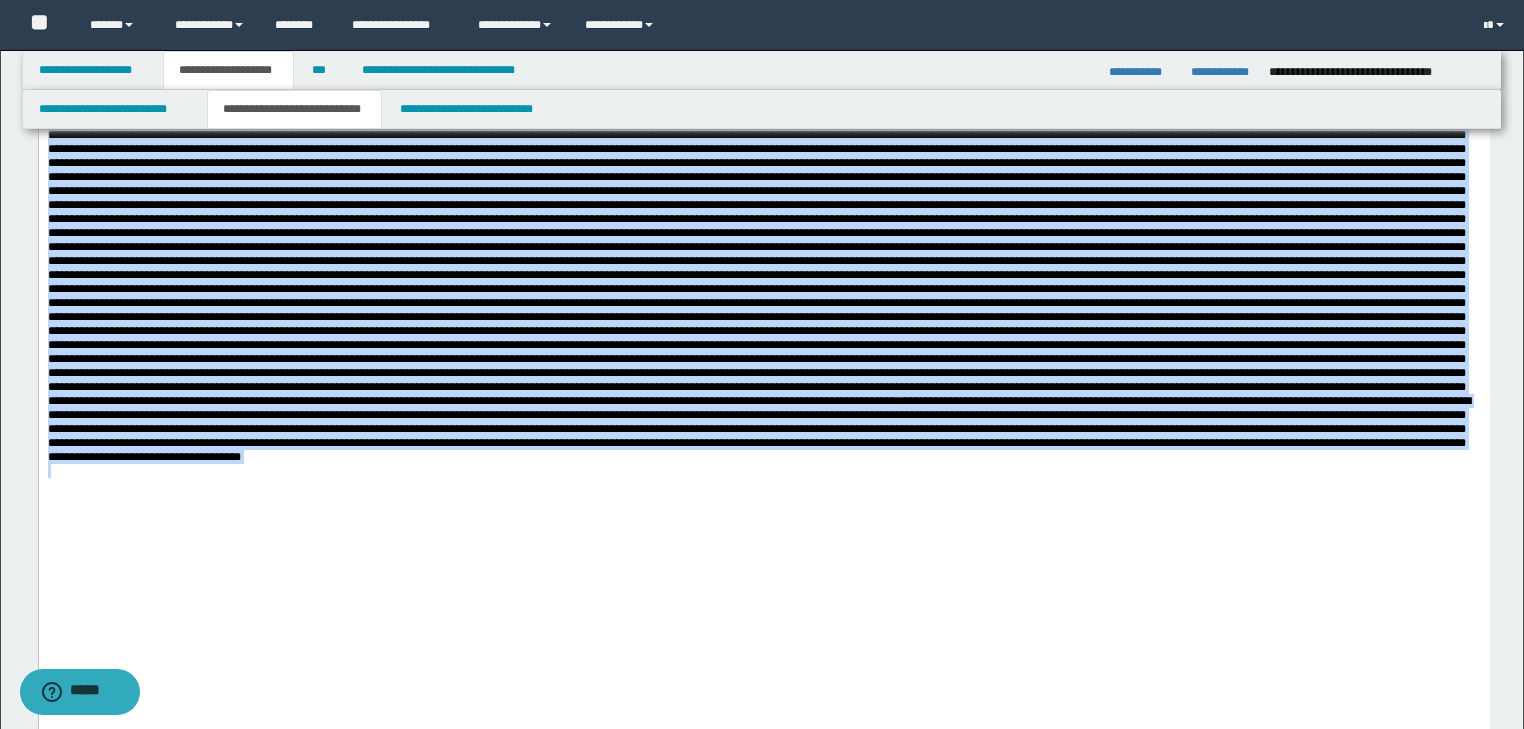 drag, startPoint x: 48, startPoint y: -804, endPoint x: 853, endPoint y: 664, distance: 1674.2308 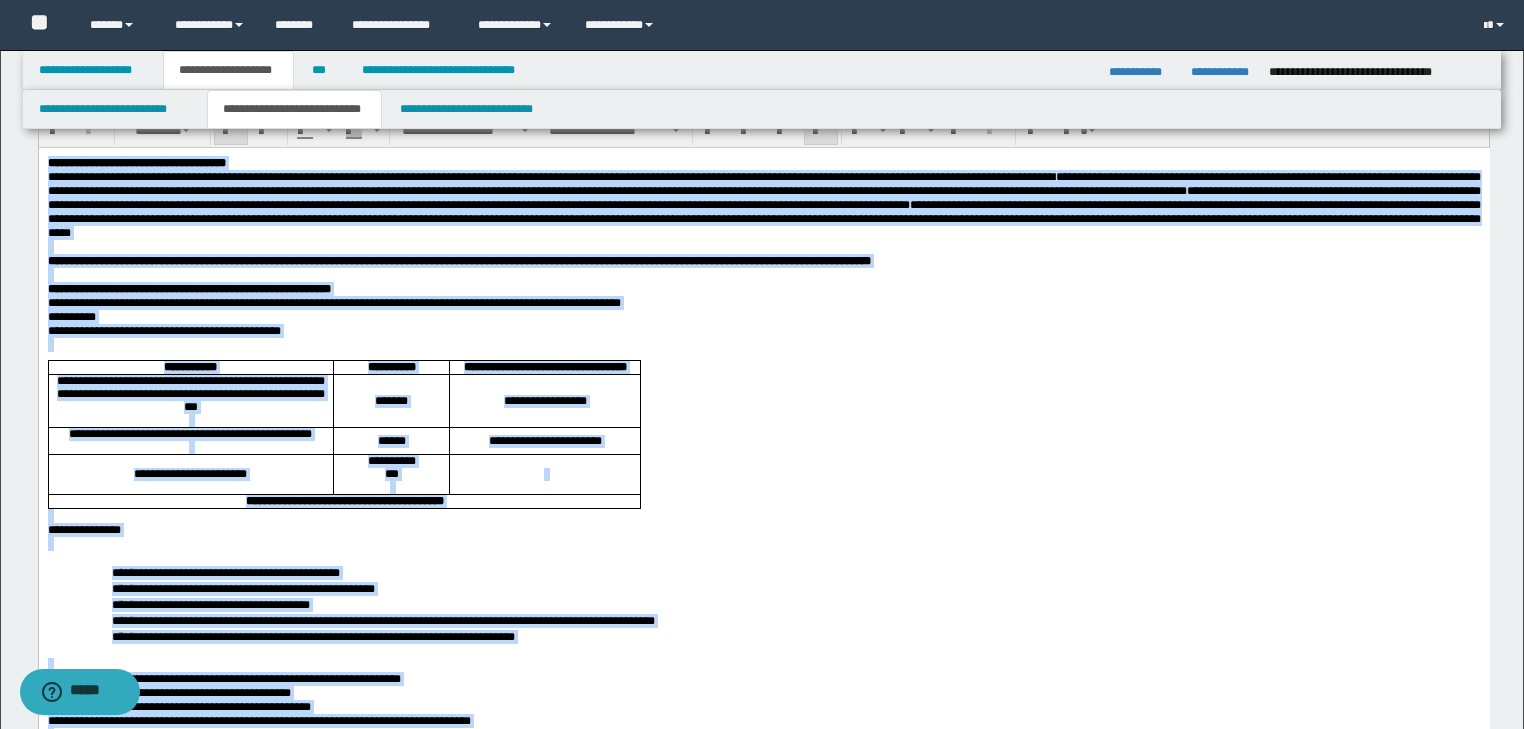 scroll, scrollTop: 0, scrollLeft: 0, axis: both 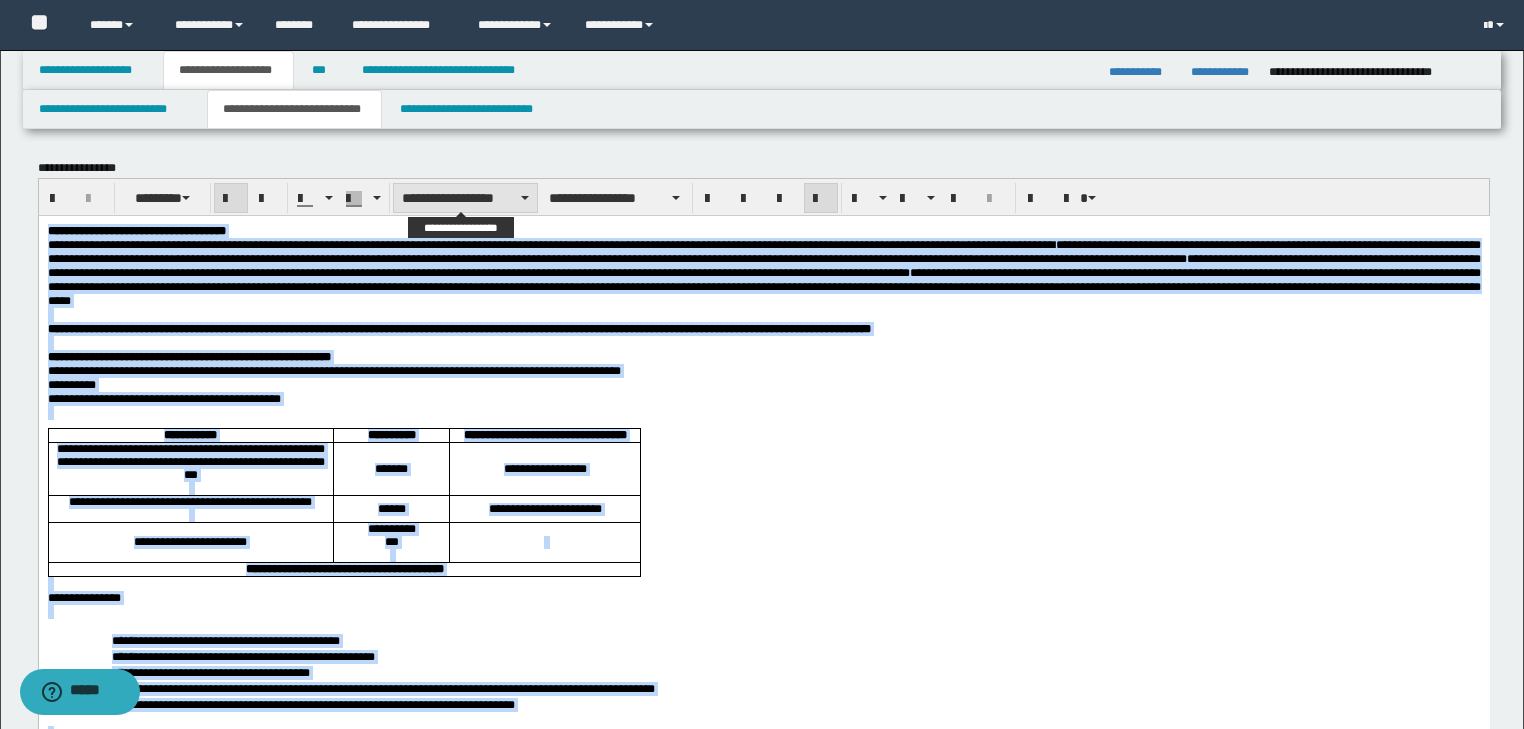 click on "**********" at bounding box center [465, 198] 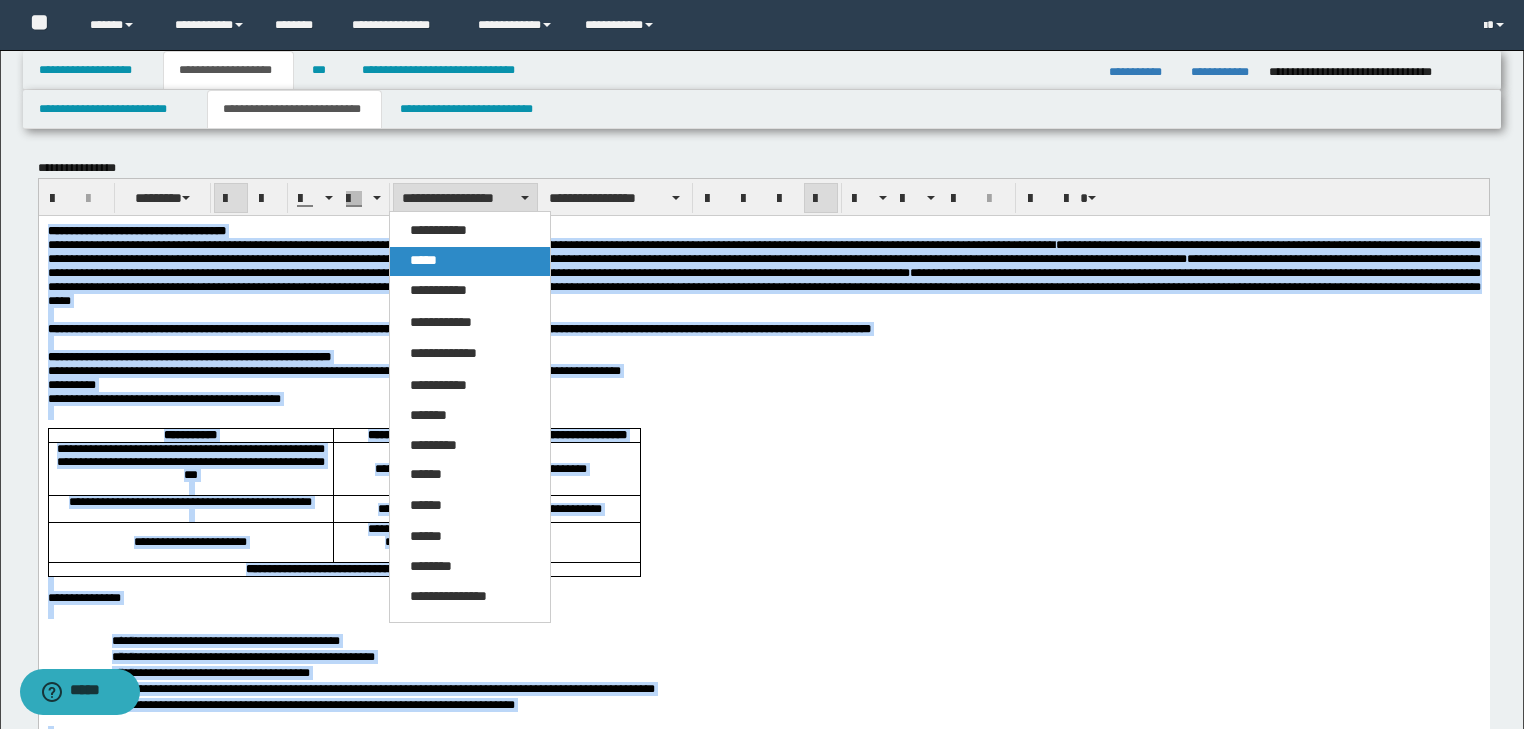 click on "*****" at bounding box center [470, 261] 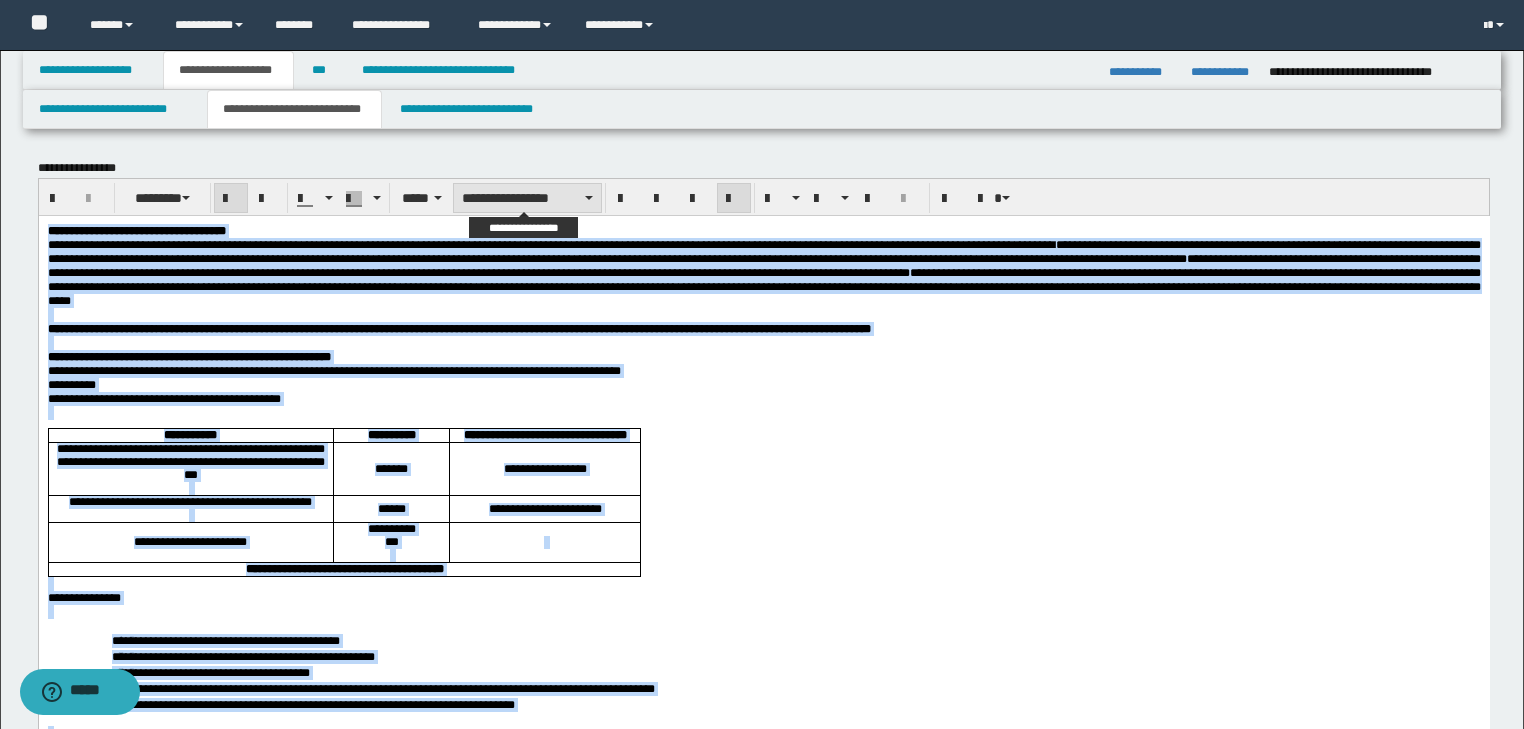 click on "**********" at bounding box center (527, 198) 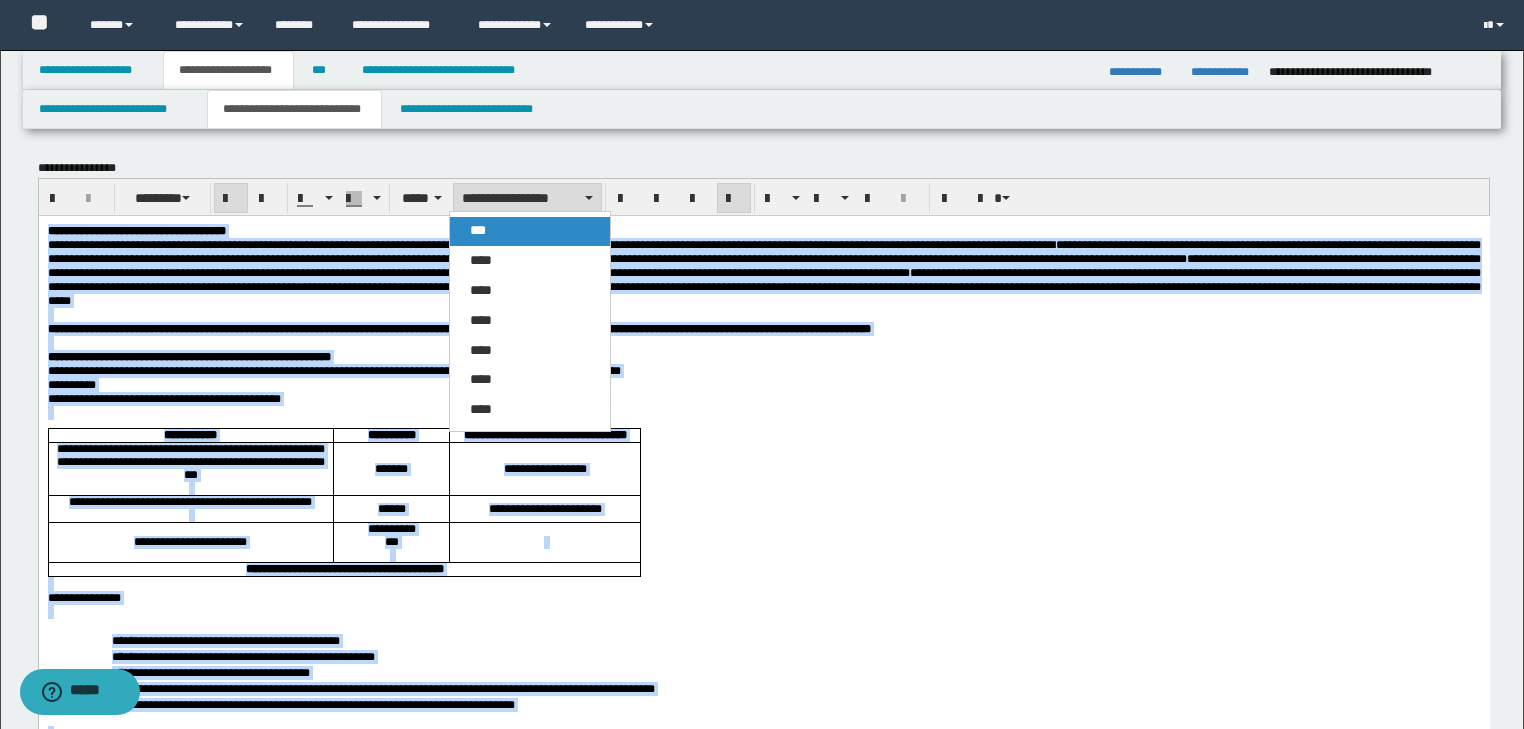 click on "***" at bounding box center (530, 231) 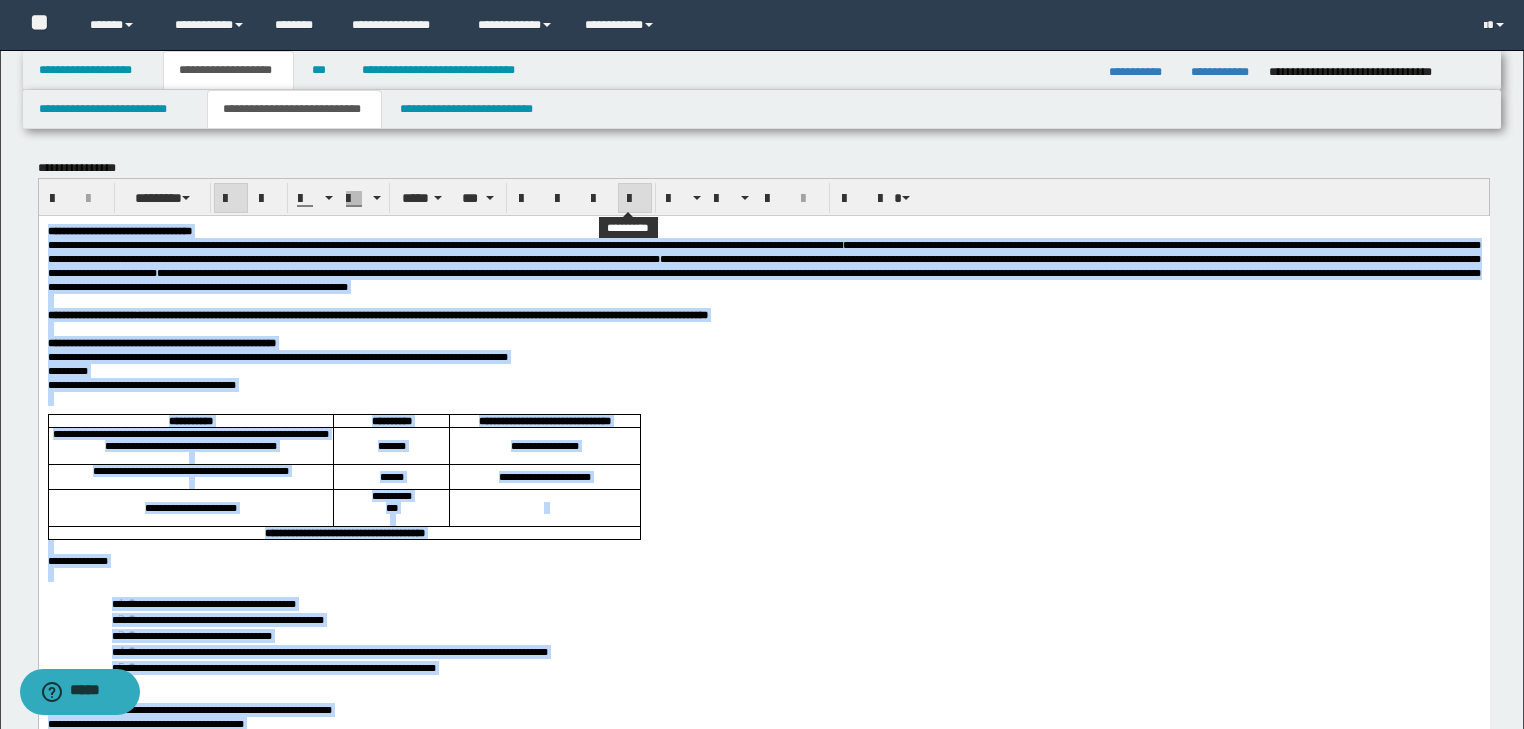 click at bounding box center [635, 199] 